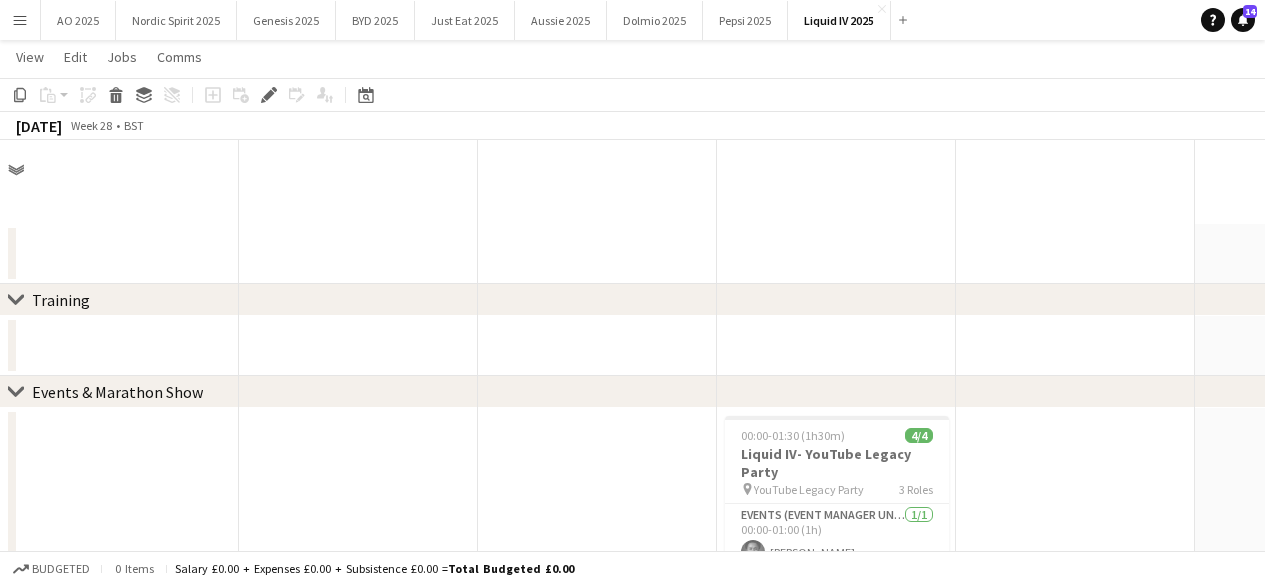 scroll, scrollTop: 1216, scrollLeft: 0, axis: vertical 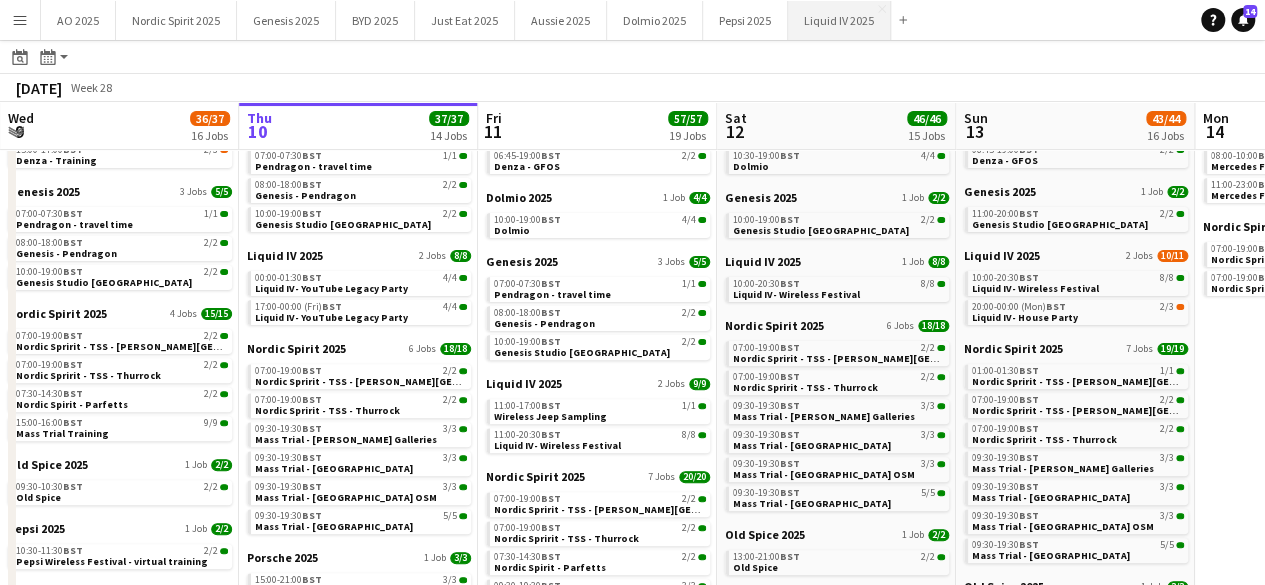 click on "Liquid IV 2025
Close" at bounding box center [839, 20] 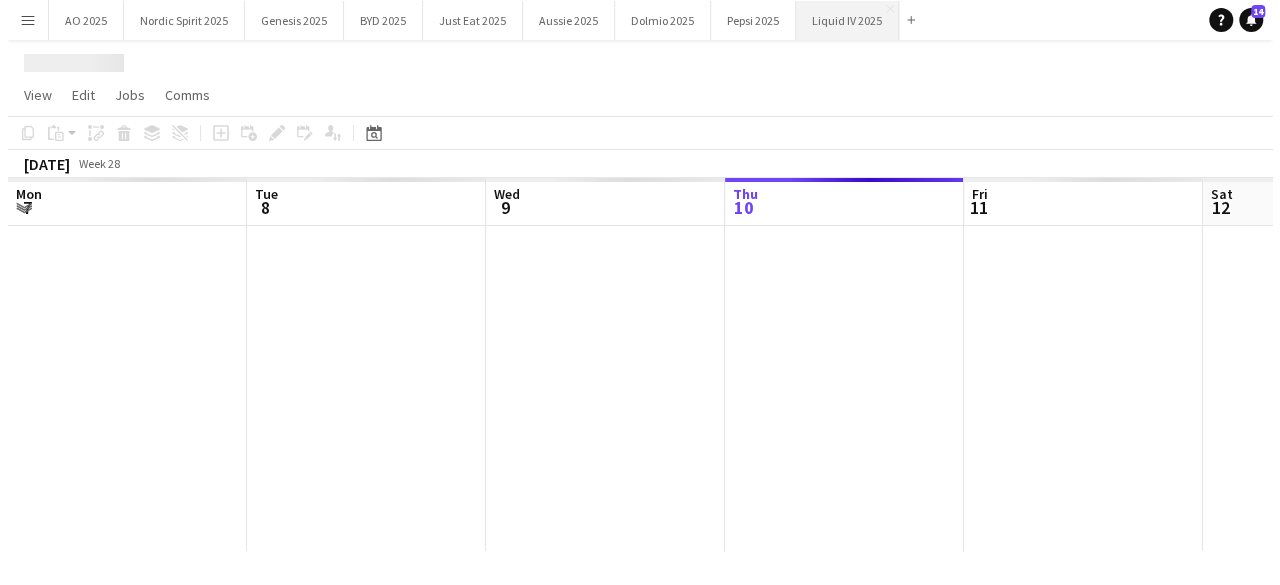 scroll, scrollTop: 0, scrollLeft: 0, axis: both 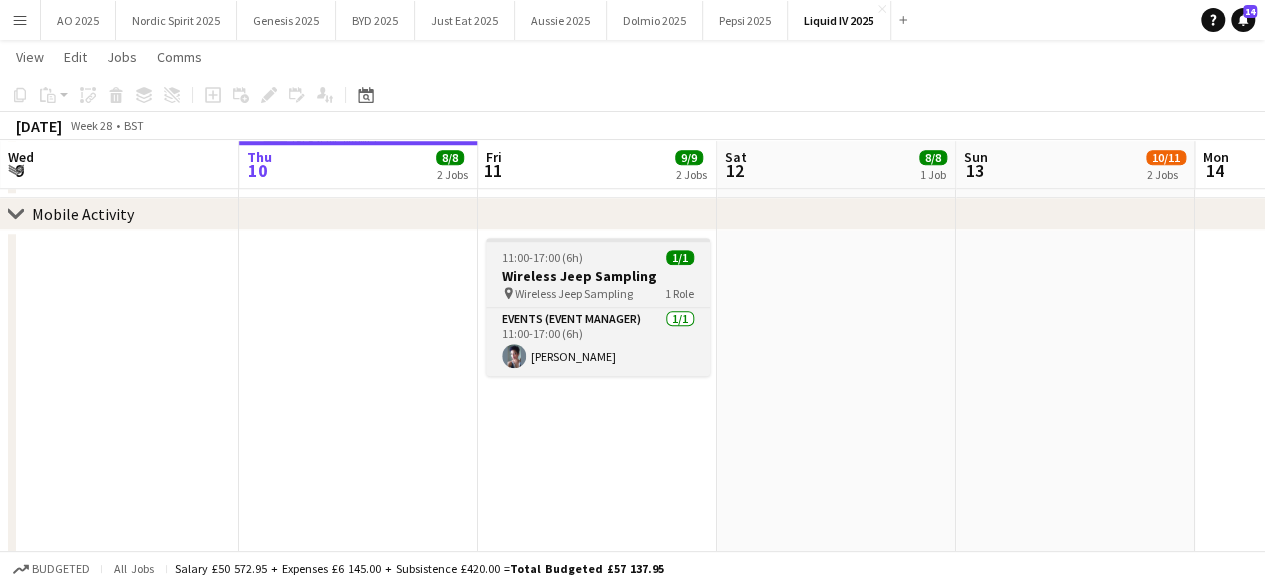 click on "11:00-17:00 (6h)    1/1" at bounding box center [598, 257] 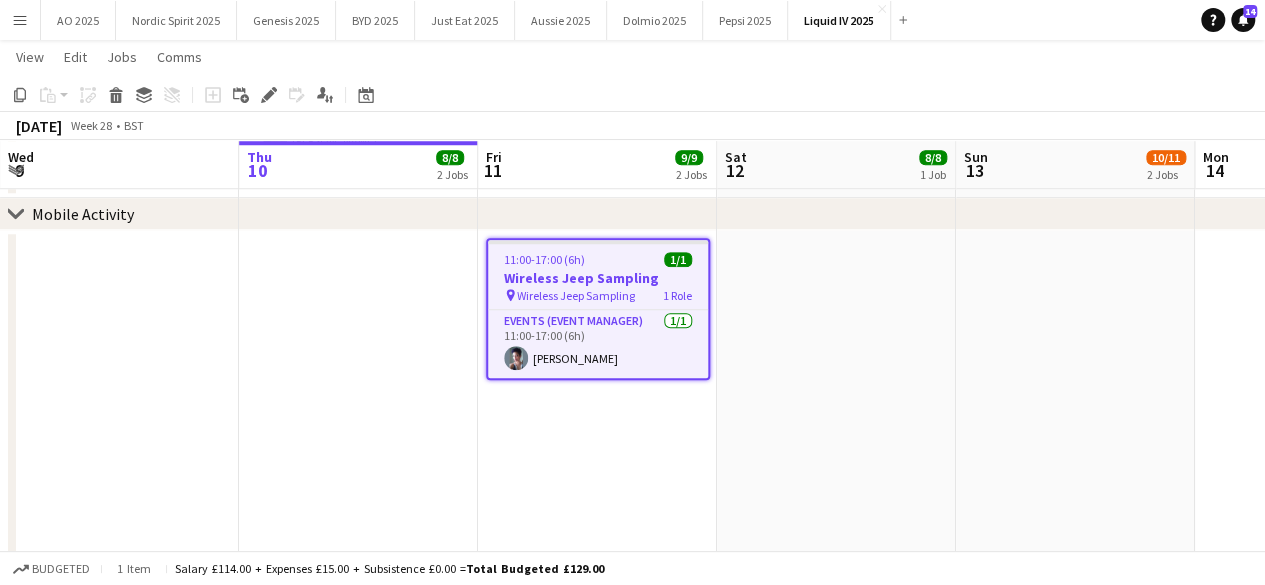 click on "11:00-17:00 (6h)    1/1" at bounding box center [598, 259] 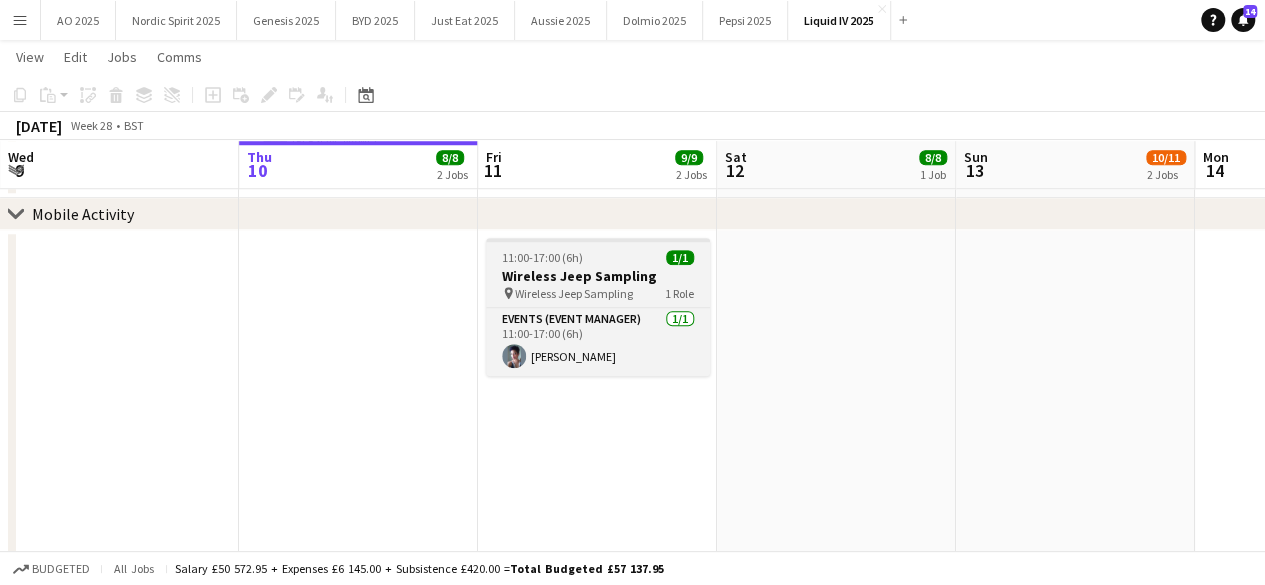 click on "11:00-17:00 (6h)    1/1" at bounding box center (598, 257) 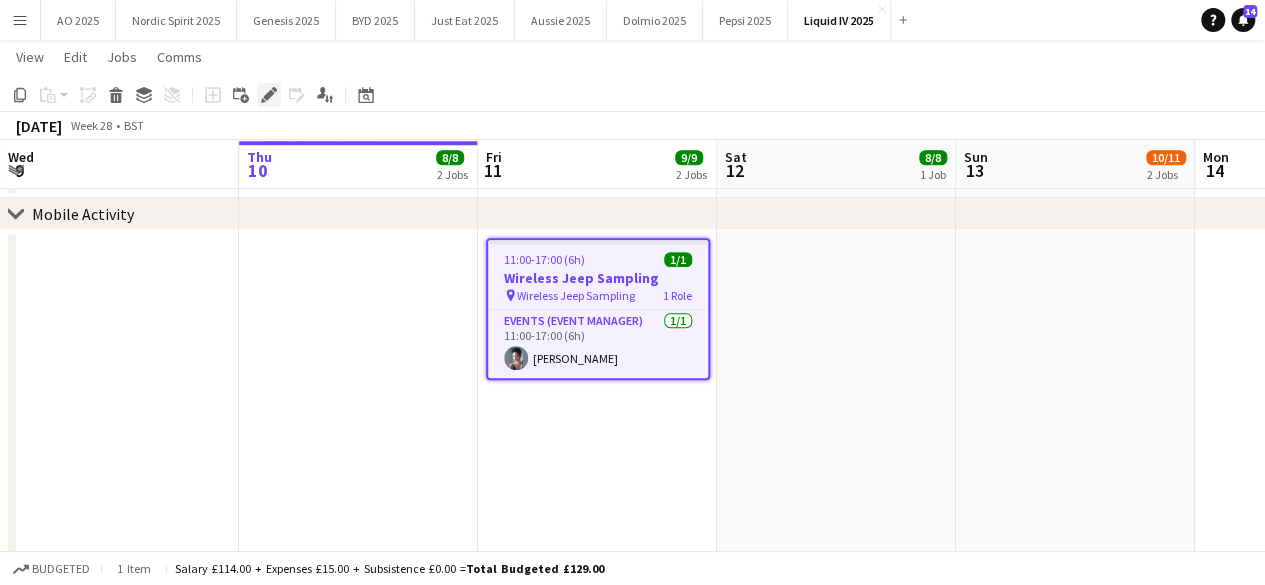 click on "Edit" 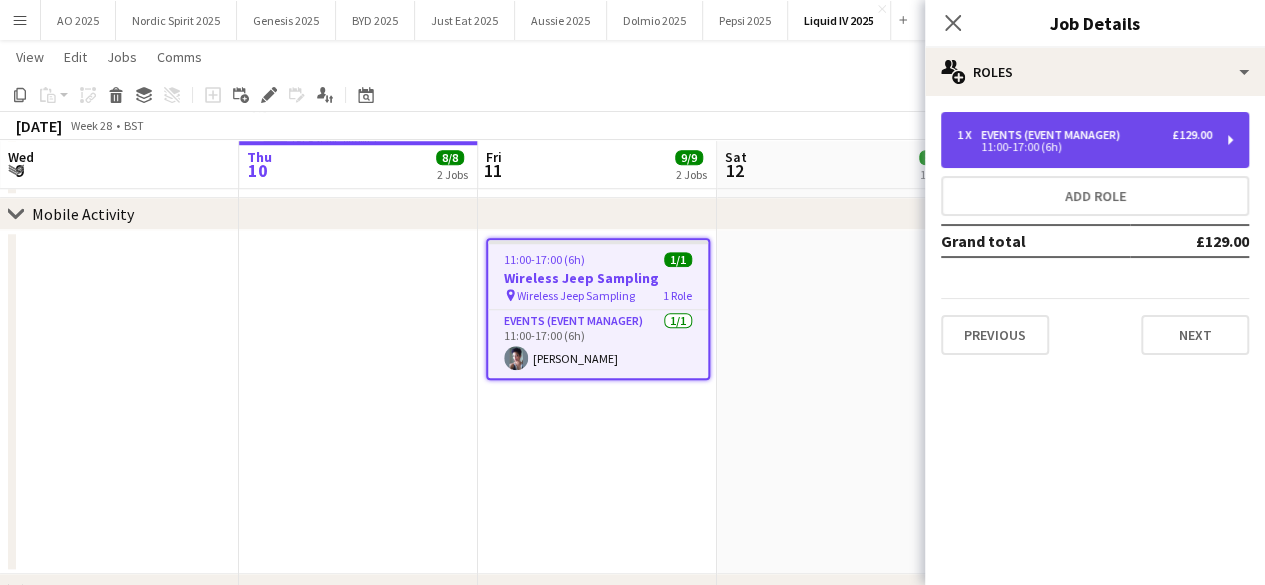 click on "Events (Event Manager)" at bounding box center [1054, 135] 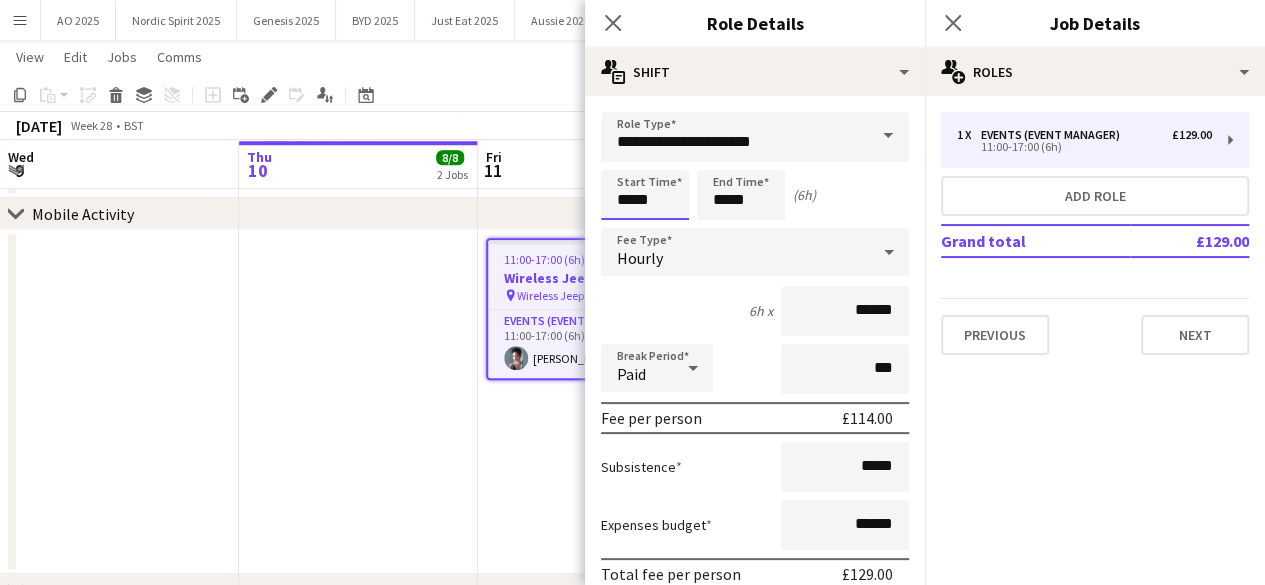 click on "*****" at bounding box center (645, 195) 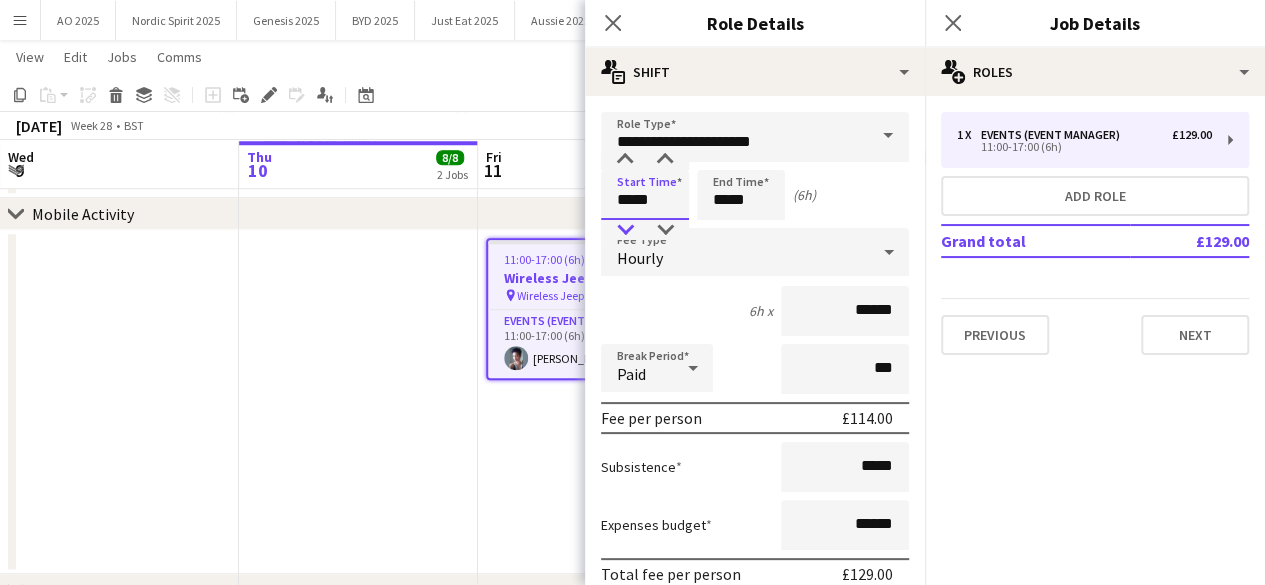 click at bounding box center [625, 230] 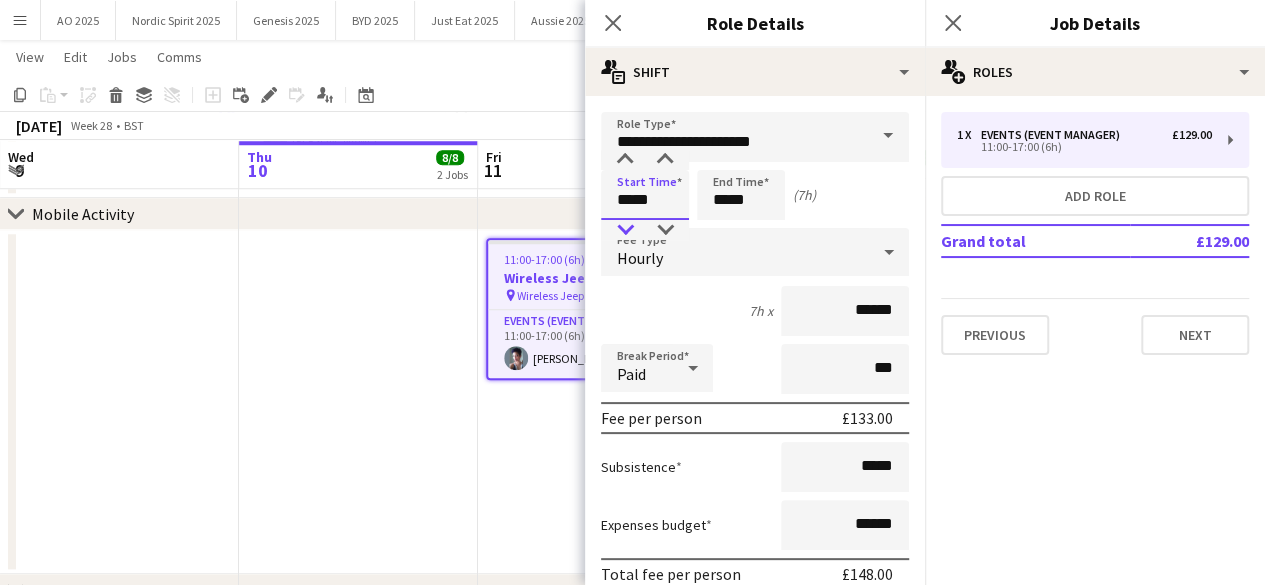 click at bounding box center [625, 230] 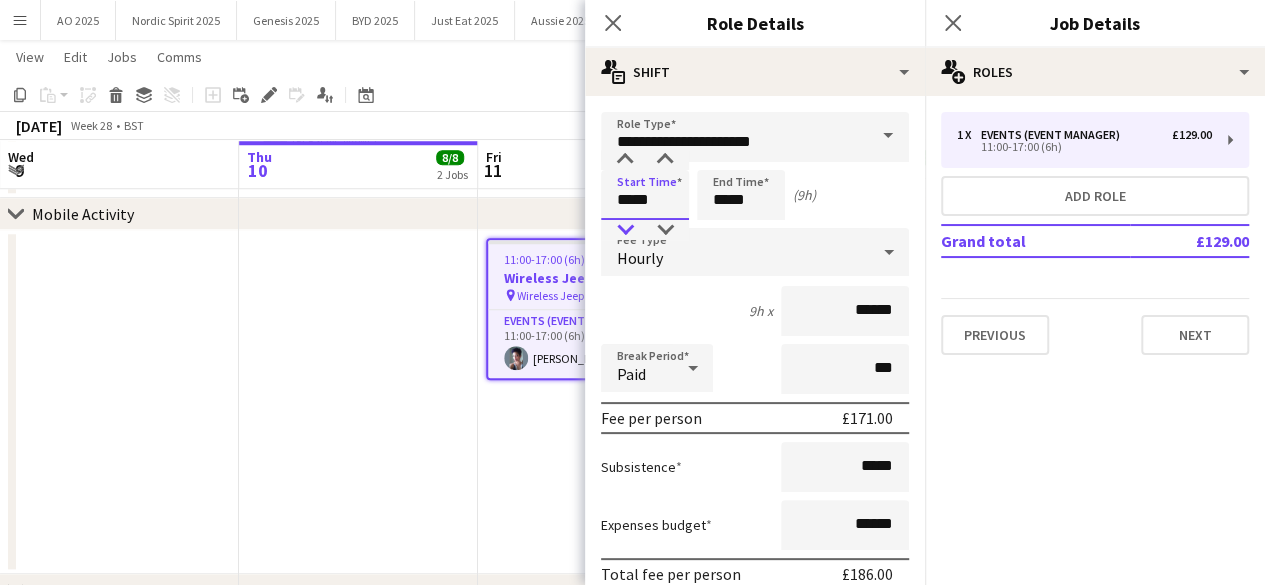 click at bounding box center [625, 230] 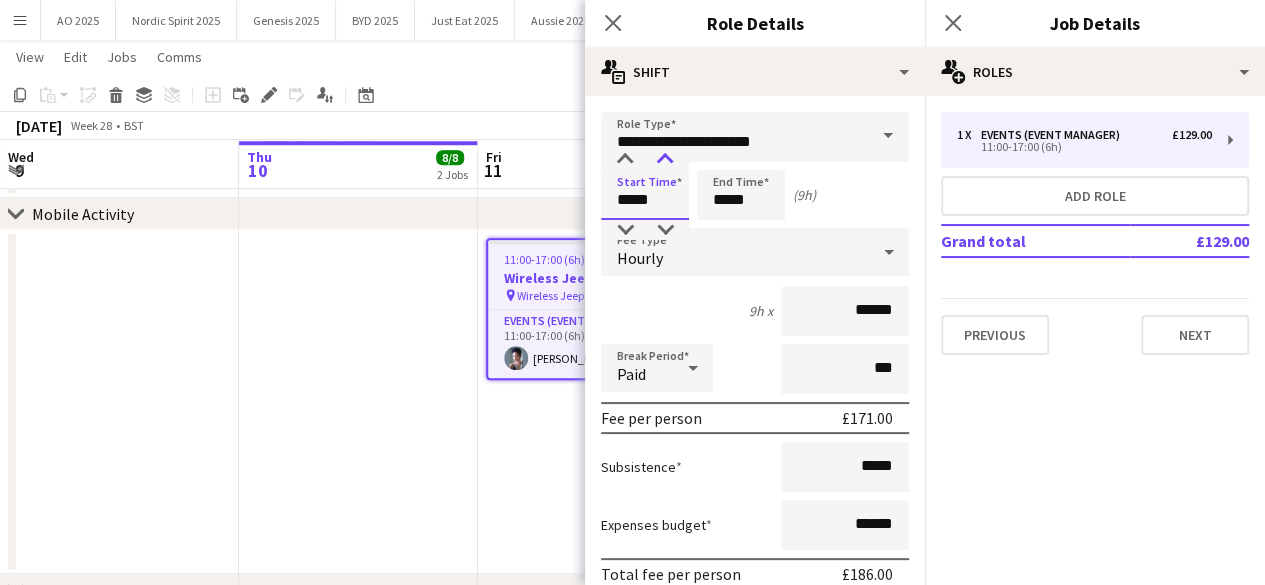click at bounding box center [665, 160] 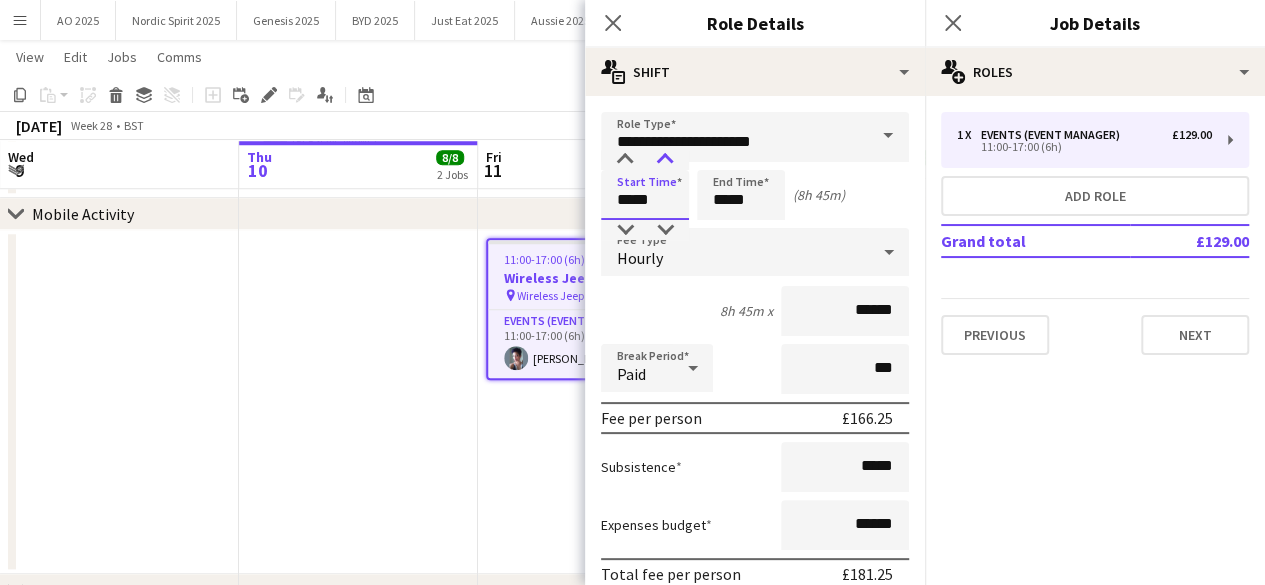 type on "*****" 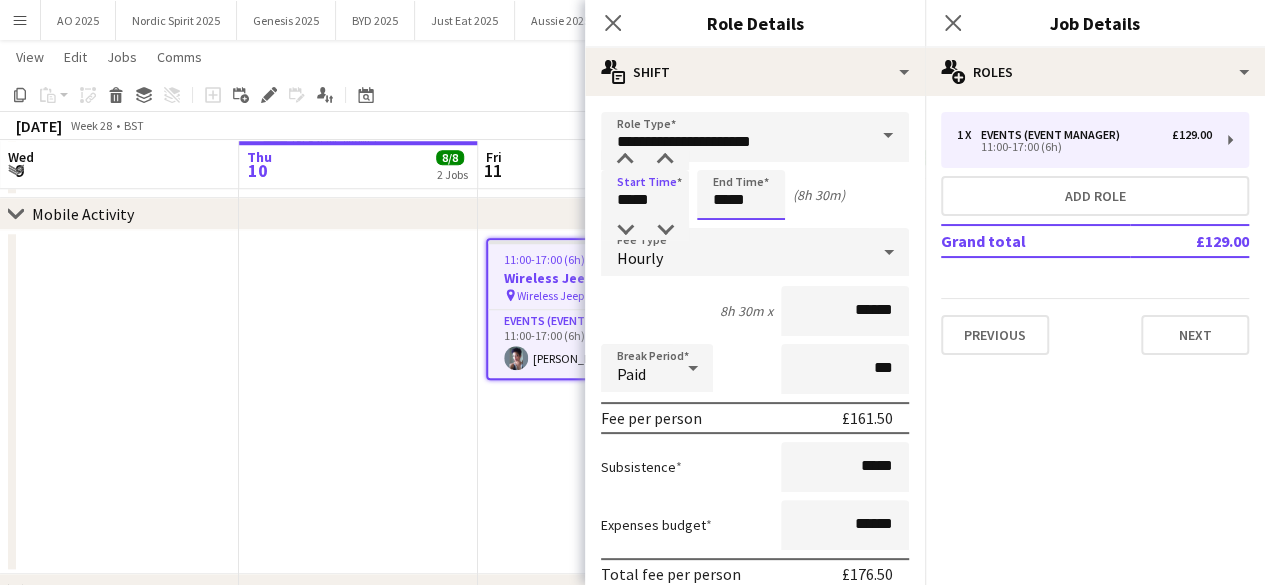 click on "*****" at bounding box center (741, 195) 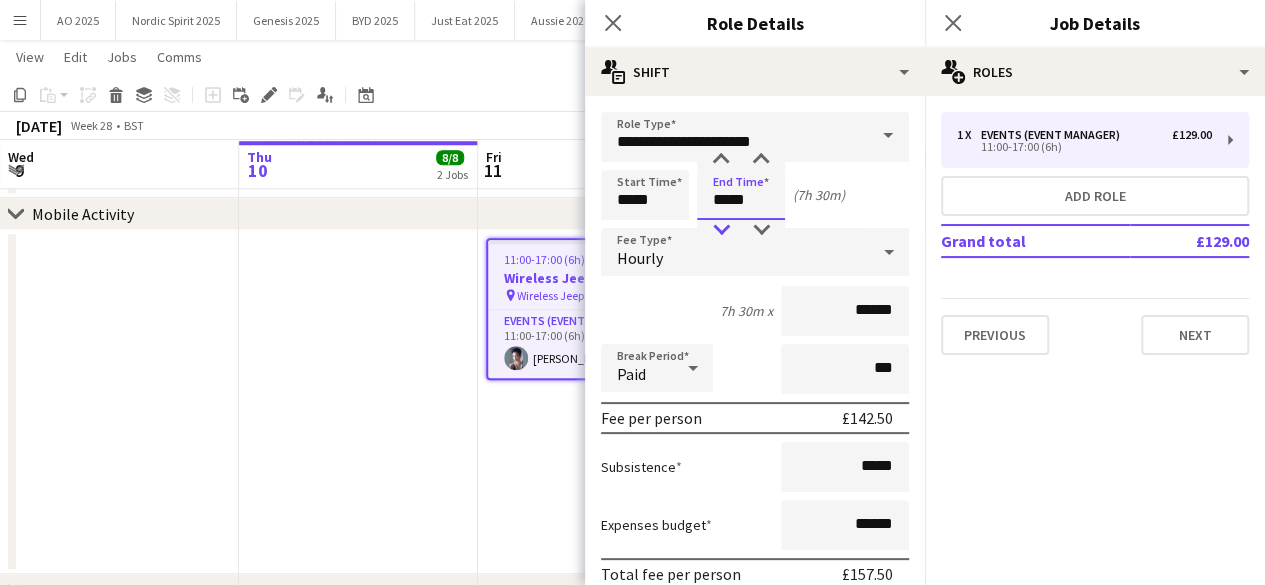 click at bounding box center (721, 230) 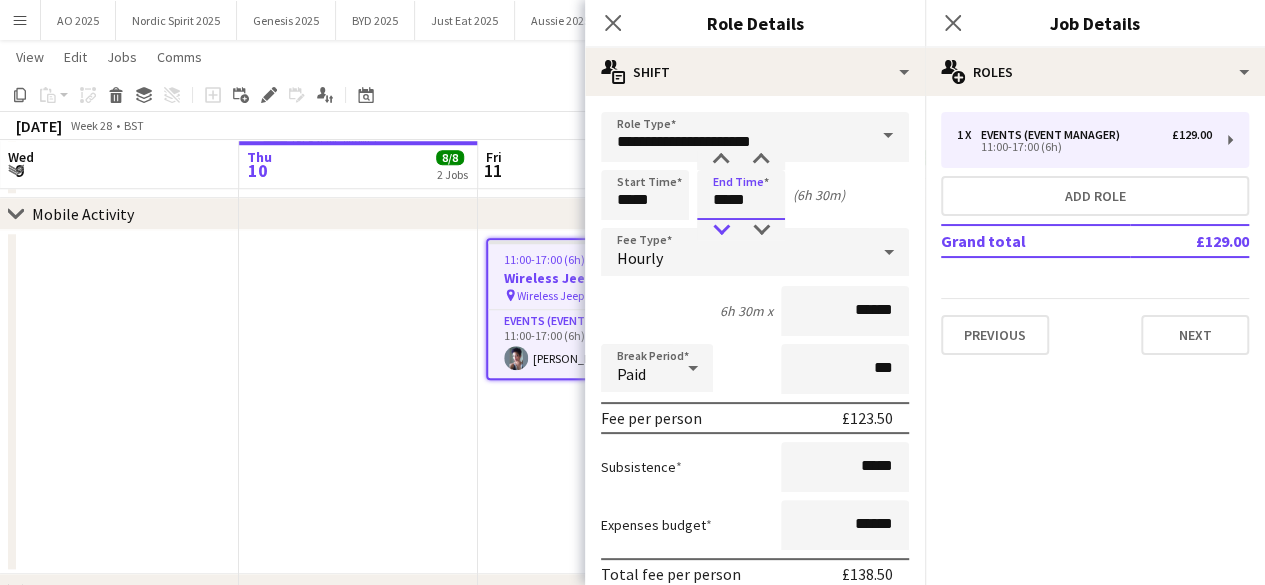 click at bounding box center (721, 230) 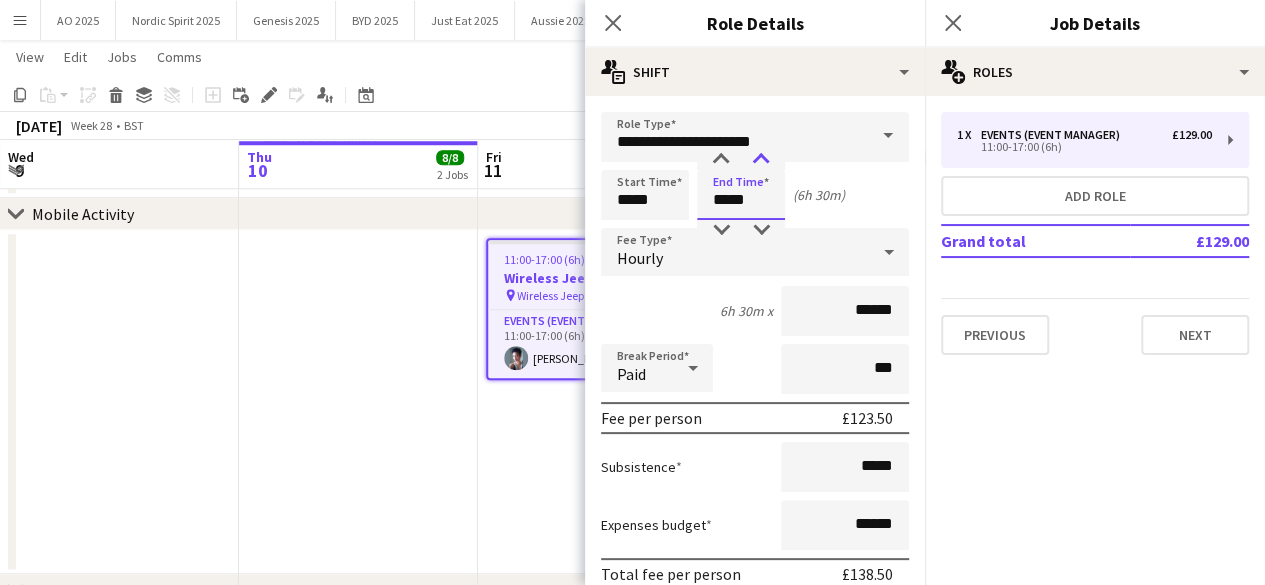 click at bounding box center [761, 160] 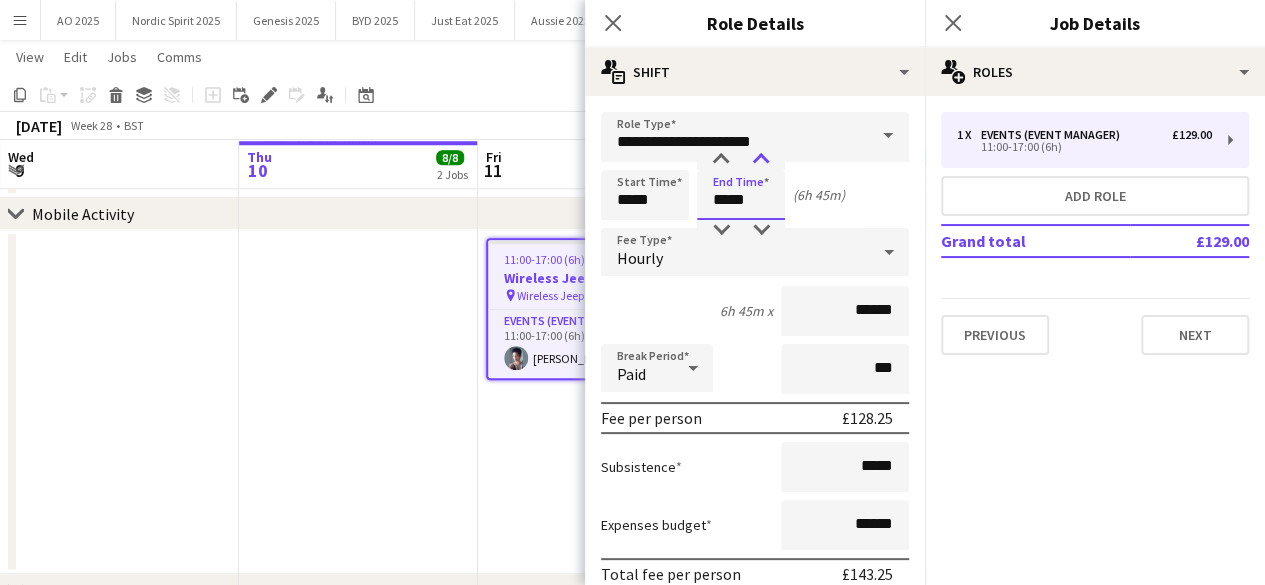 type on "*****" 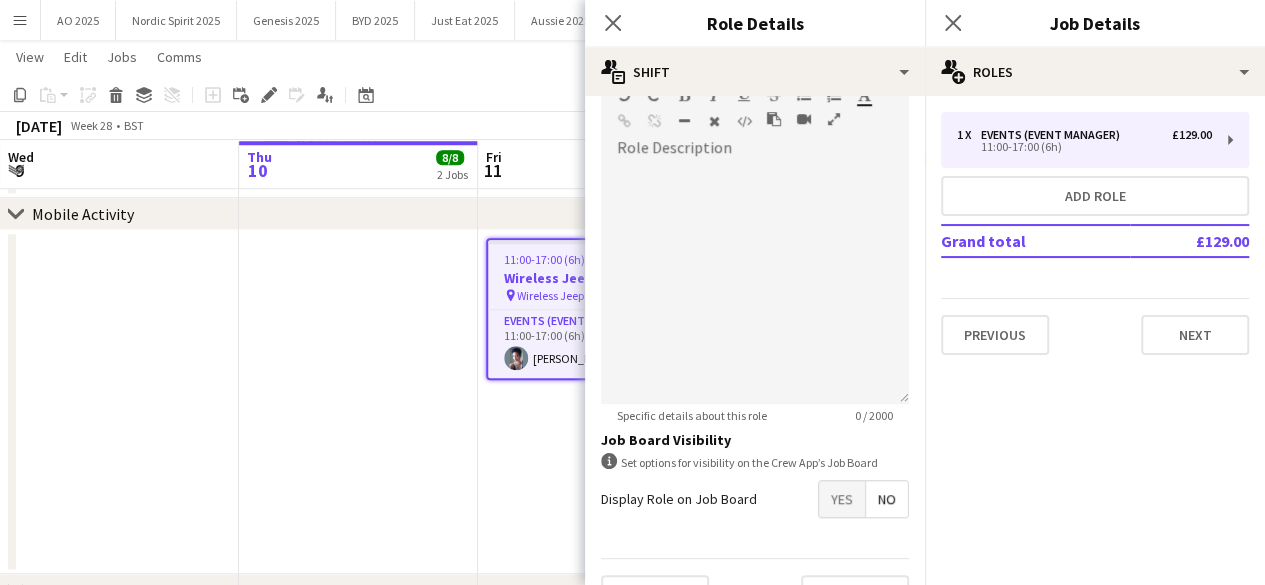 scroll, scrollTop: 666, scrollLeft: 0, axis: vertical 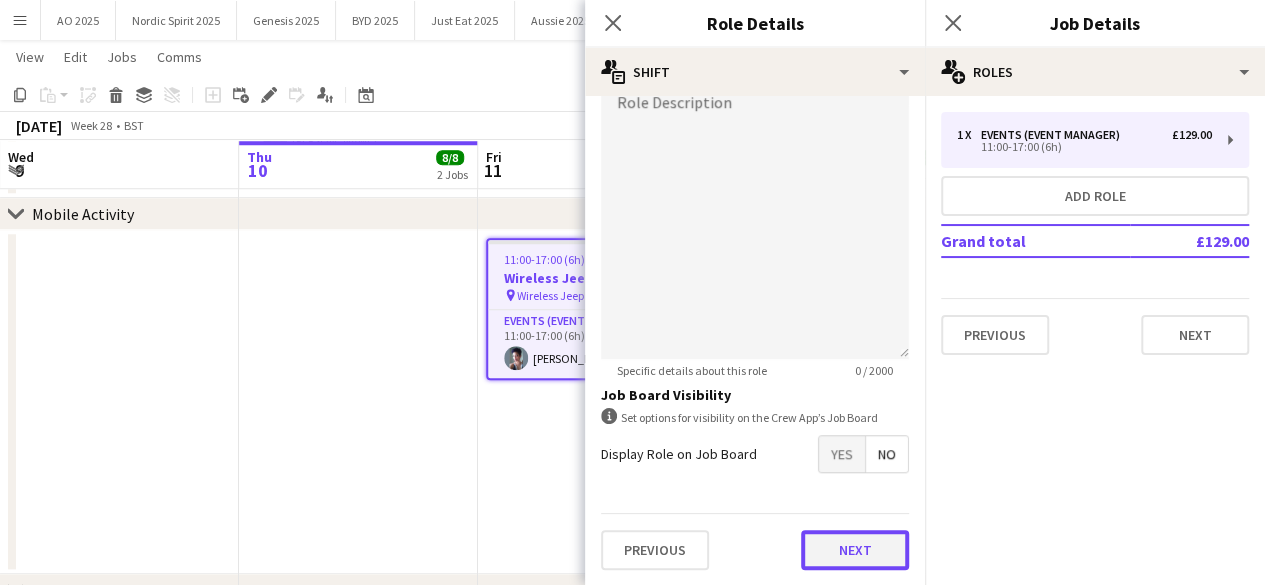 click on "Next" at bounding box center [855, 550] 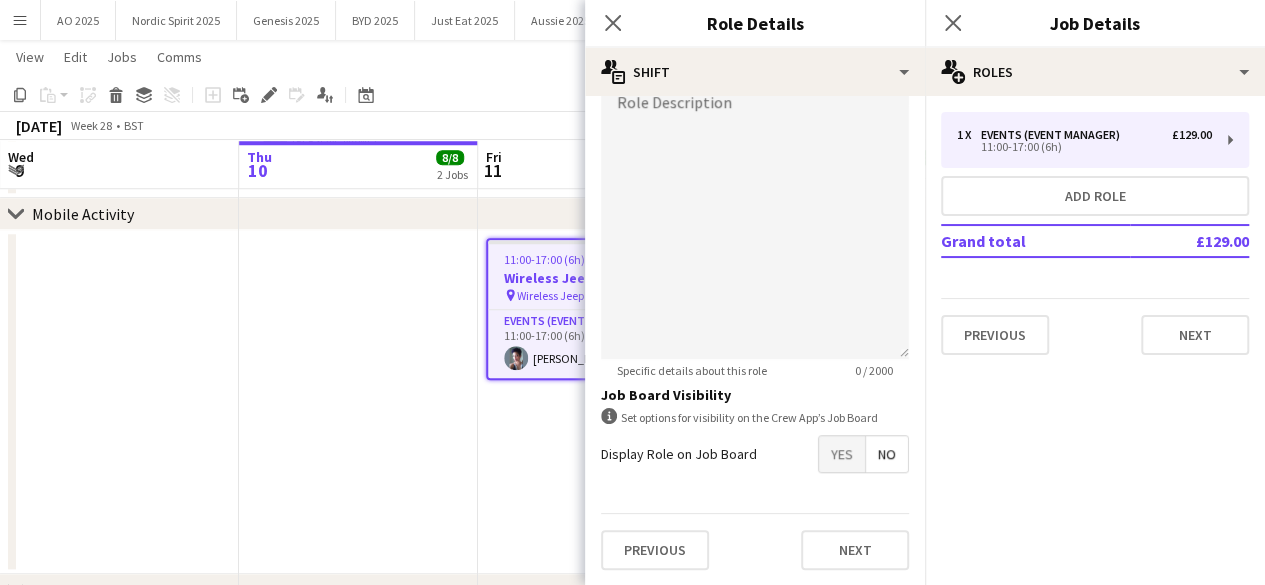scroll, scrollTop: 0, scrollLeft: 0, axis: both 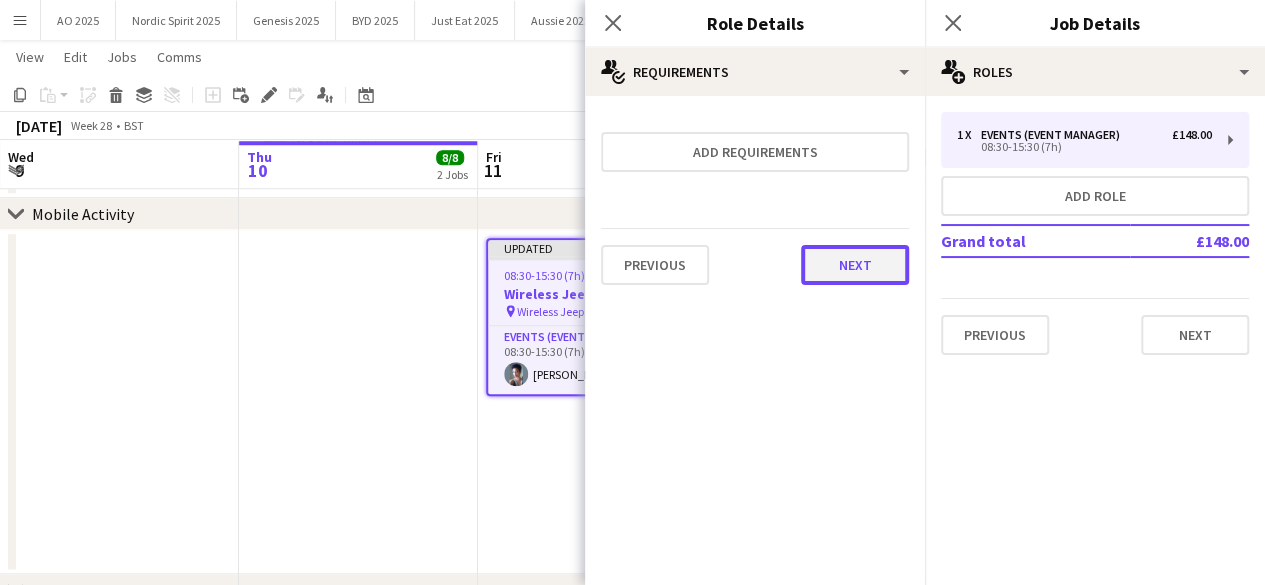 click on "Next" at bounding box center [855, 265] 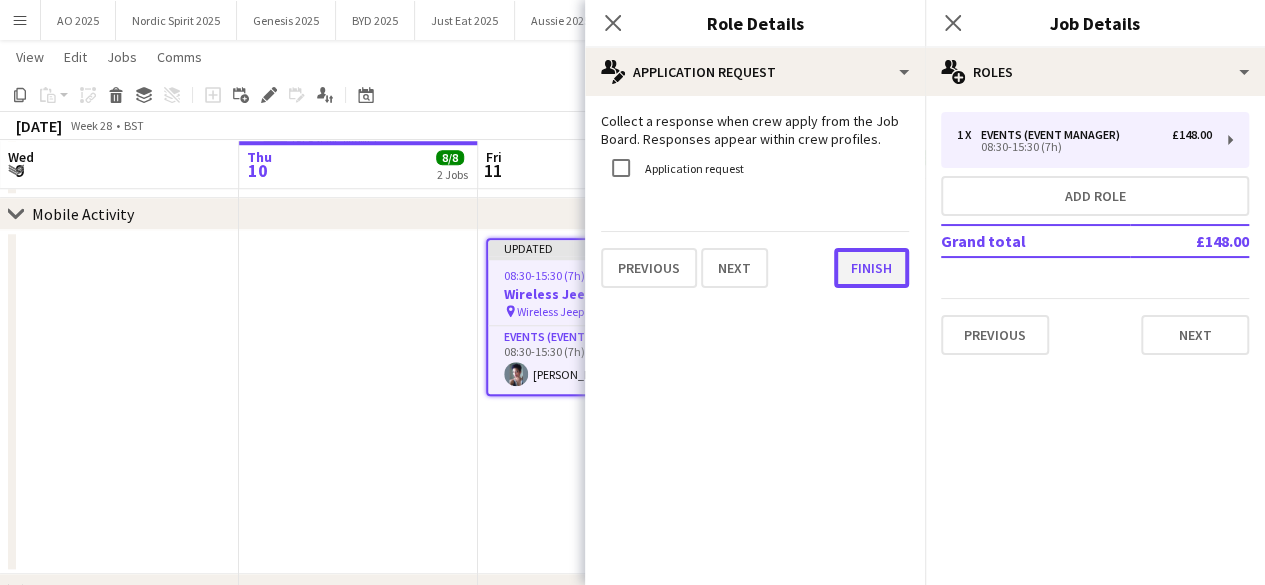 click on "Finish" at bounding box center [871, 268] 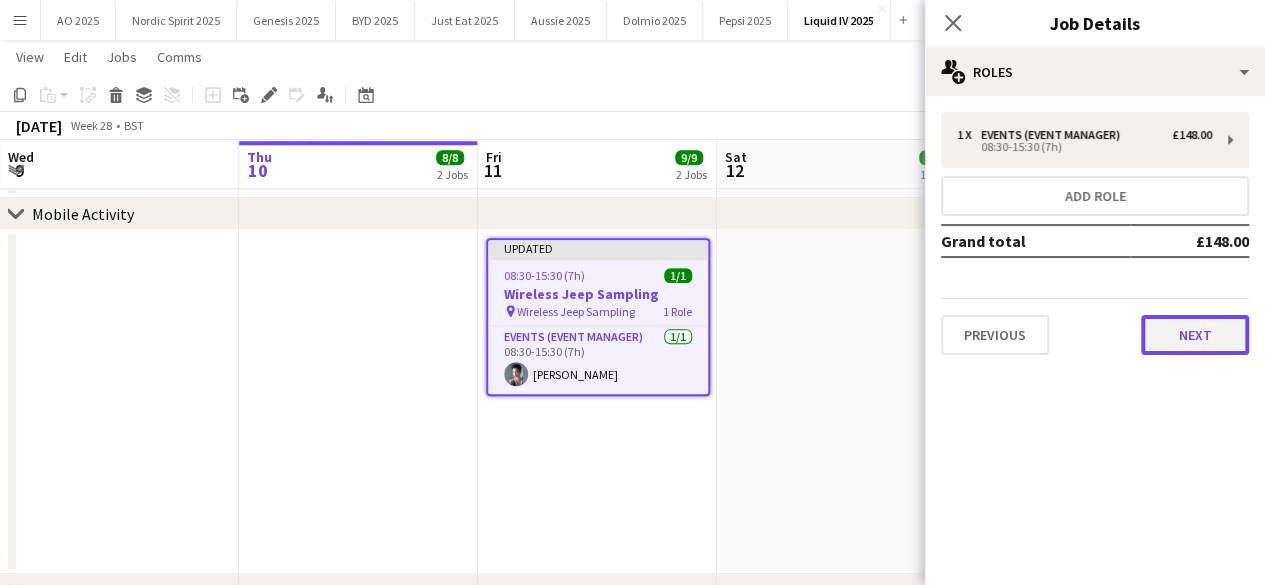 click on "Next" at bounding box center (1195, 335) 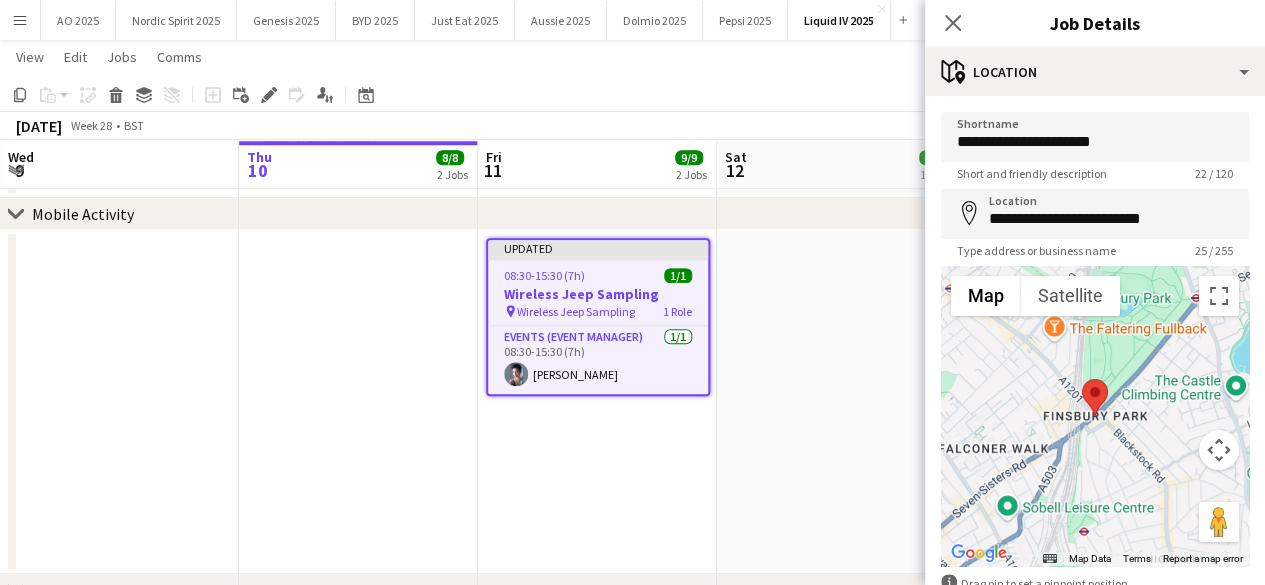 scroll, scrollTop: 121, scrollLeft: 0, axis: vertical 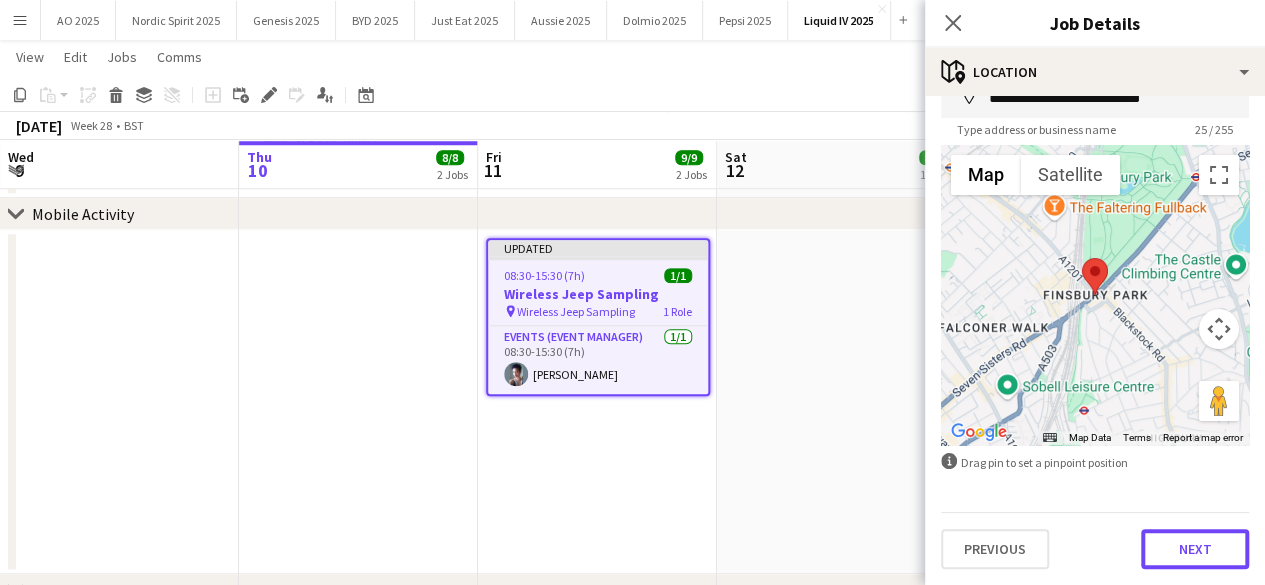 click on "Next" at bounding box center (1195, 549) 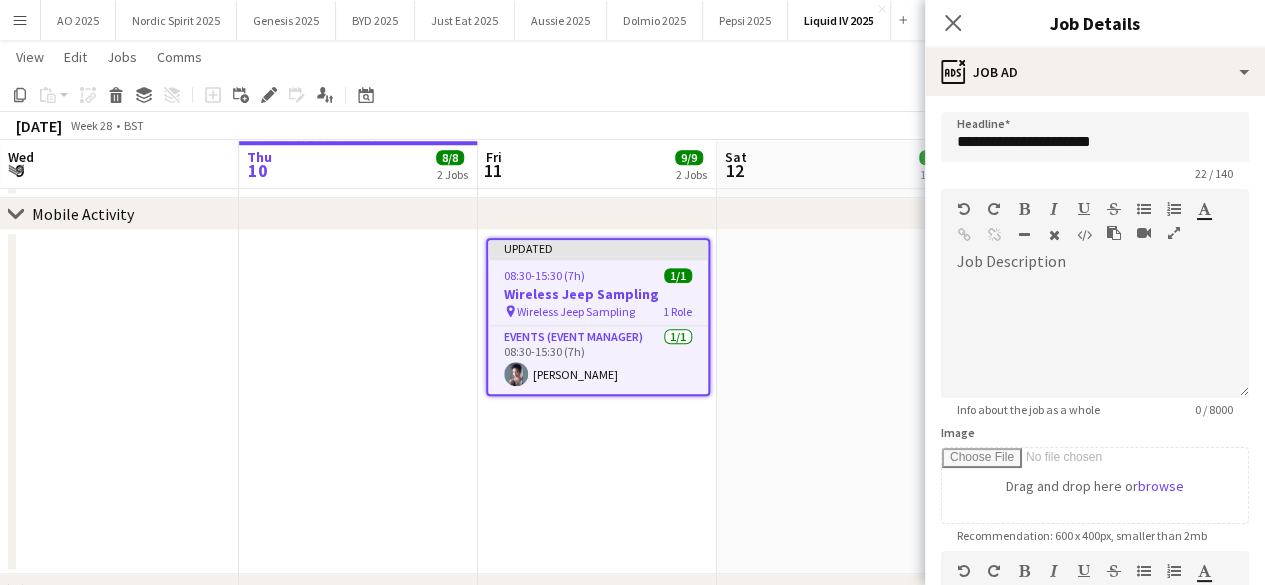 scroll, scrollTop: 0, scrollLeft: 0, axis: both 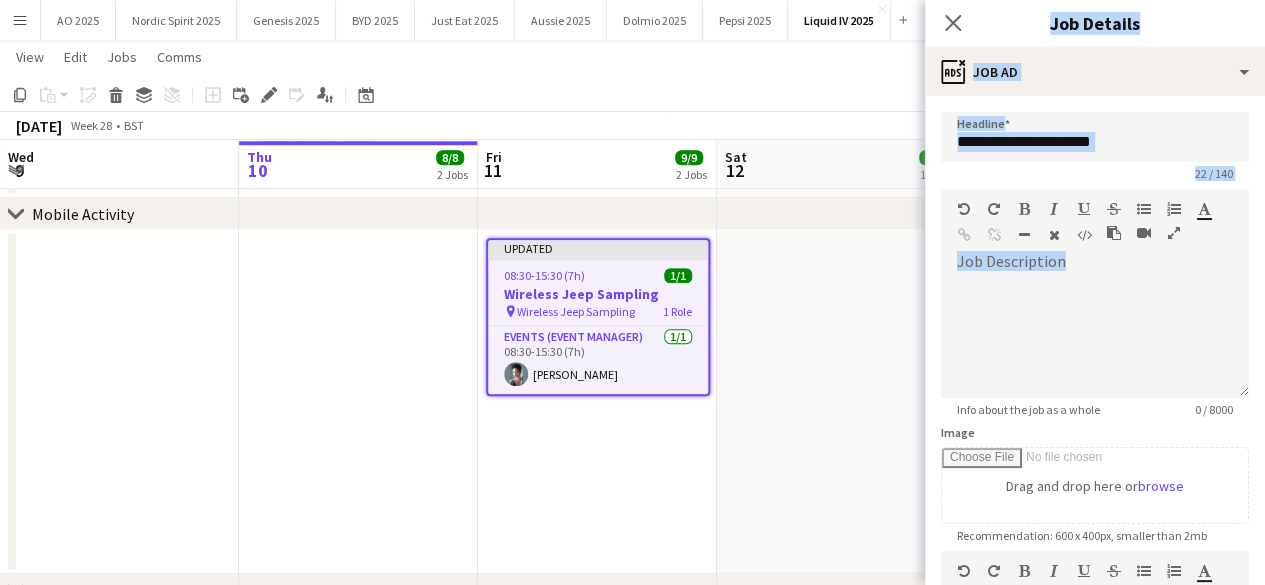 drag, startPoint x: 1248, startPoint y: 274, endPoint x: 1265, endPoint y: 375, distance: 102.4207 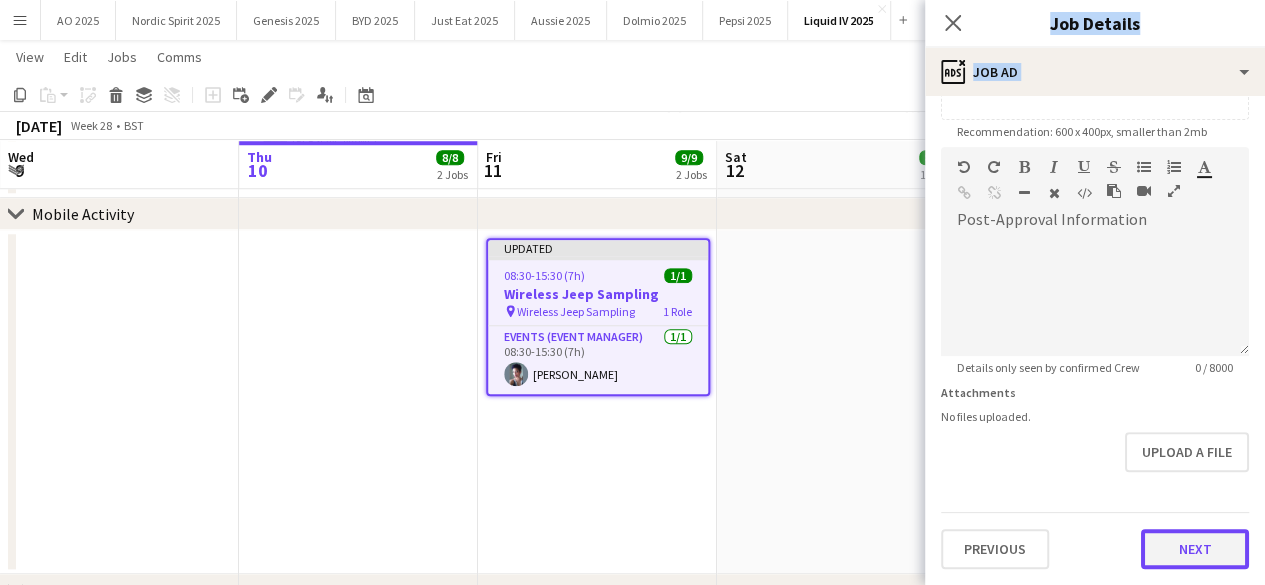 scroll, scrollTop: 403, scrollLeft: 0, axis: vertical 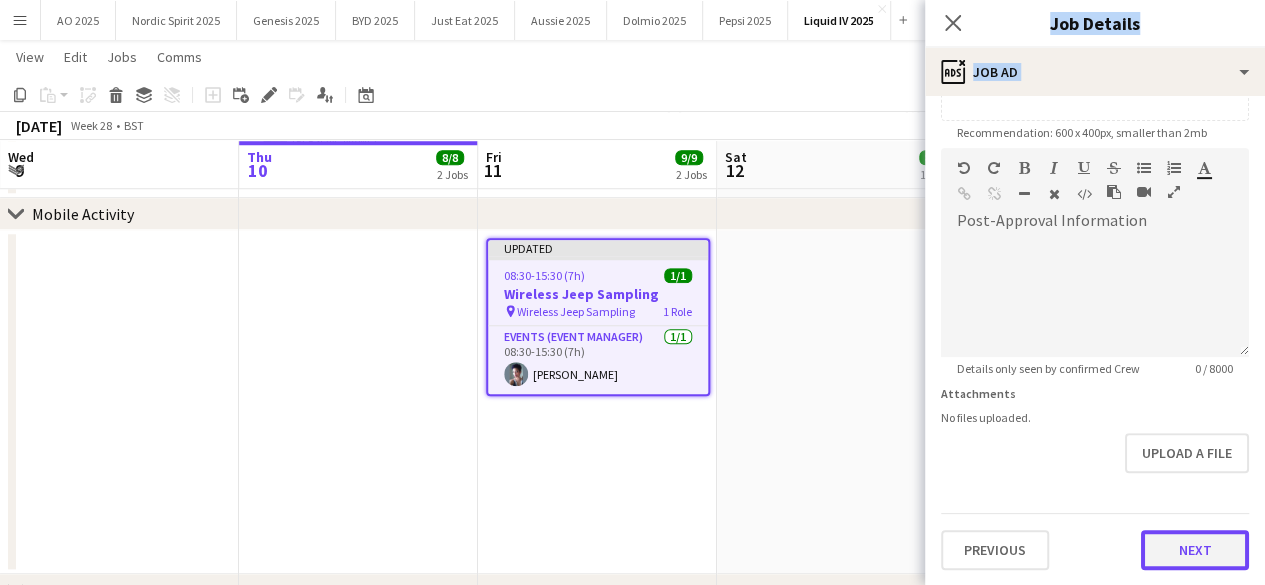 click on "**********" at bounding box center (1095, 139) 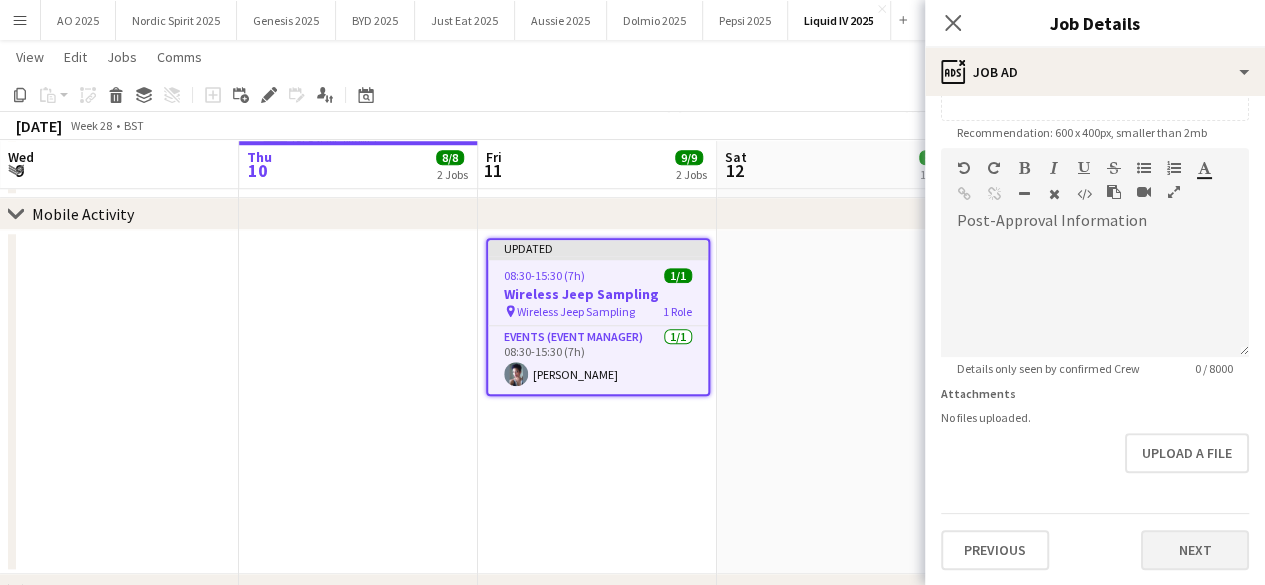 drag, startPoint x: 1200, startPoint y: 520, endPoint x: 1200, endPoint y: 533, distance: 13 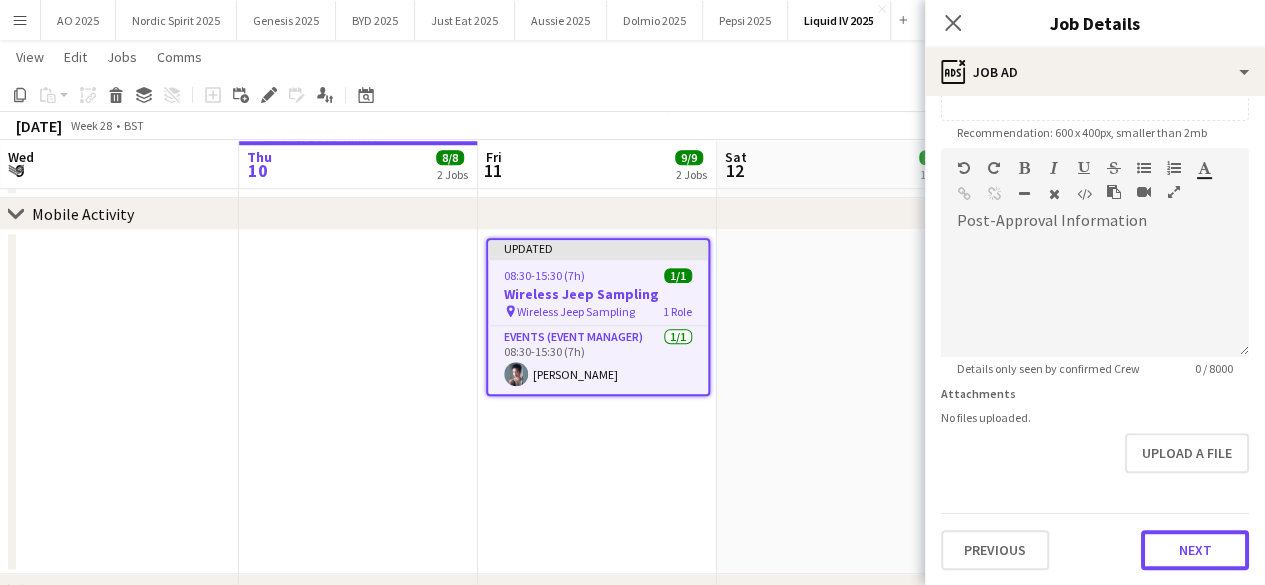 click on "Next" at bounding box center (1195, 550) 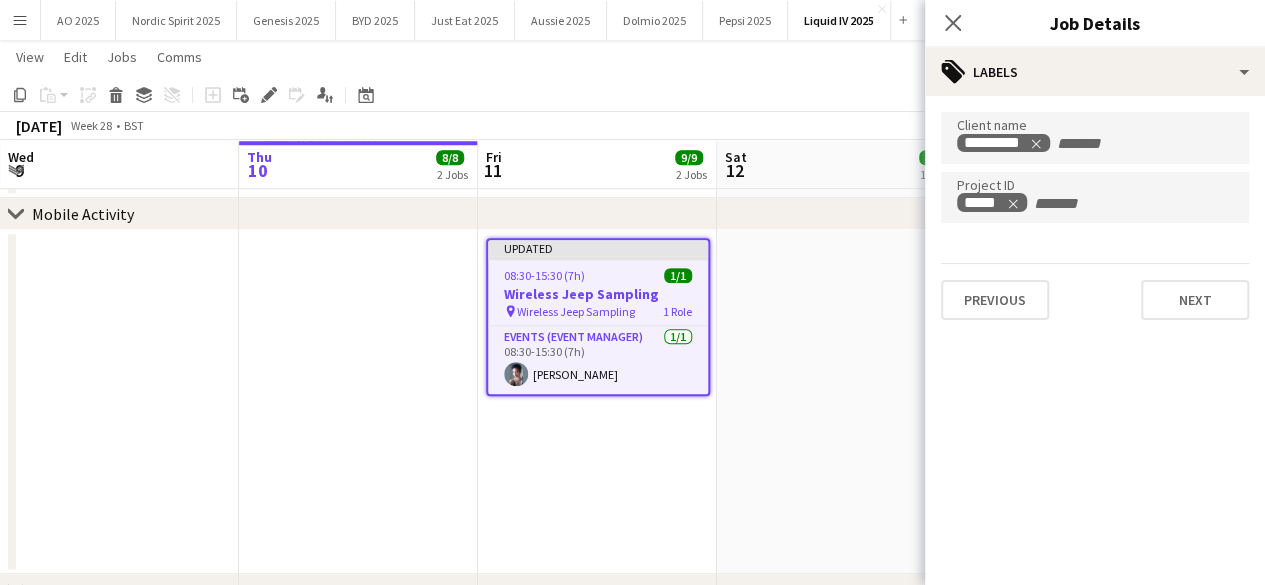 scroll, scrollTop: 0, scrollLeft: 0, axis: both 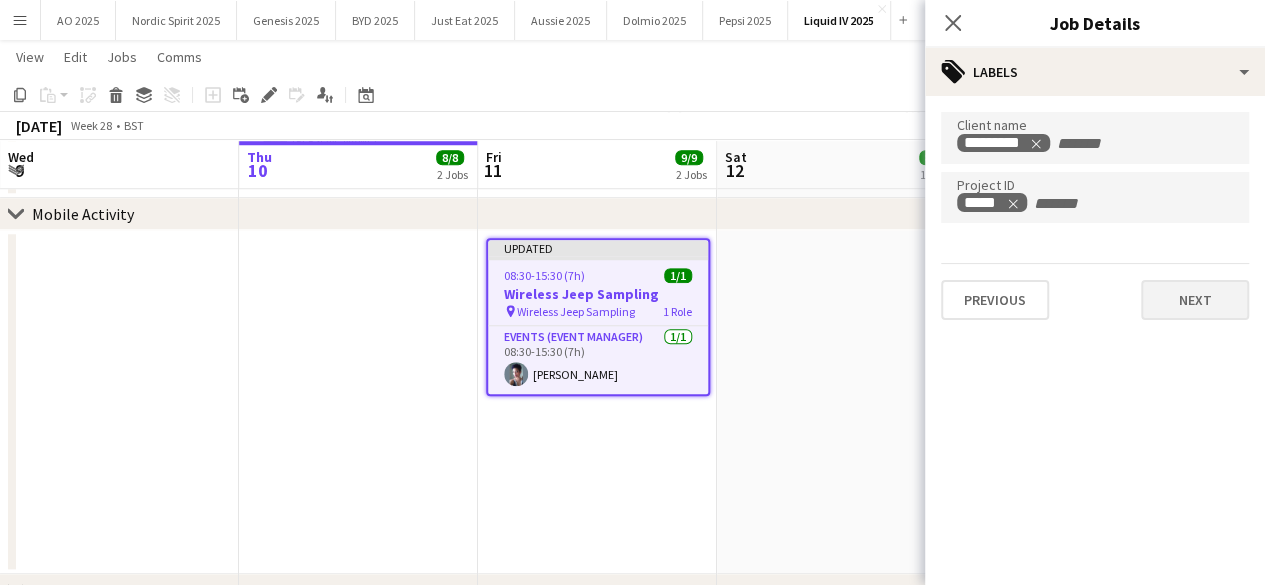 click on "Client name  *********  Project ID  *****  Previous   Next" at bounding box center [1095, 216] 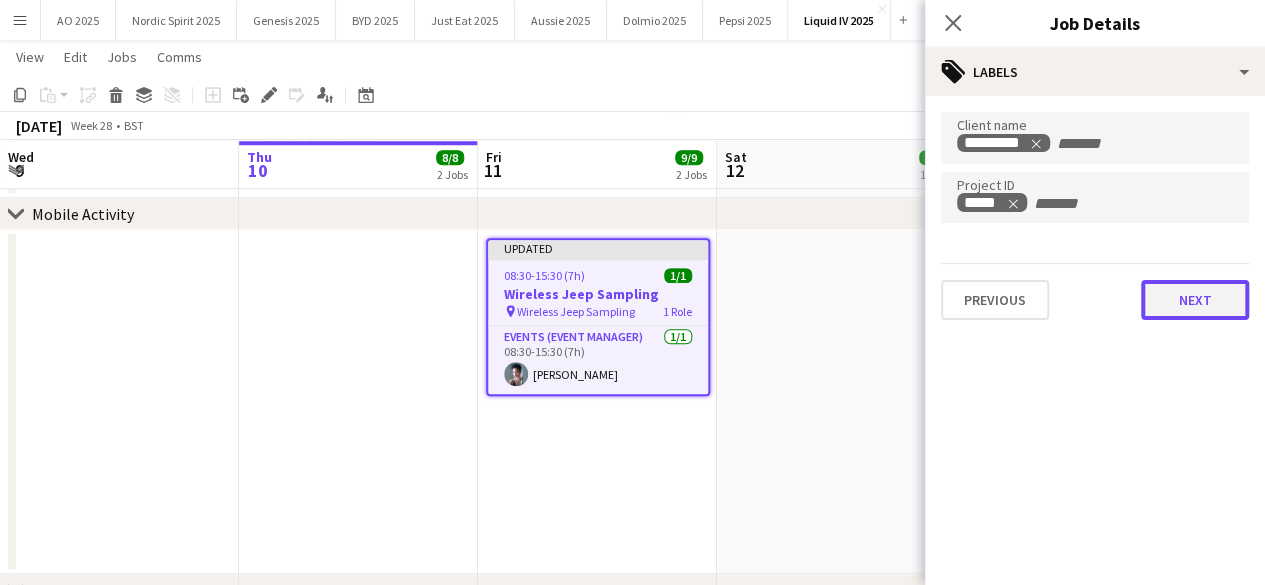 click on "Next" at bounding box center (1195, 300) 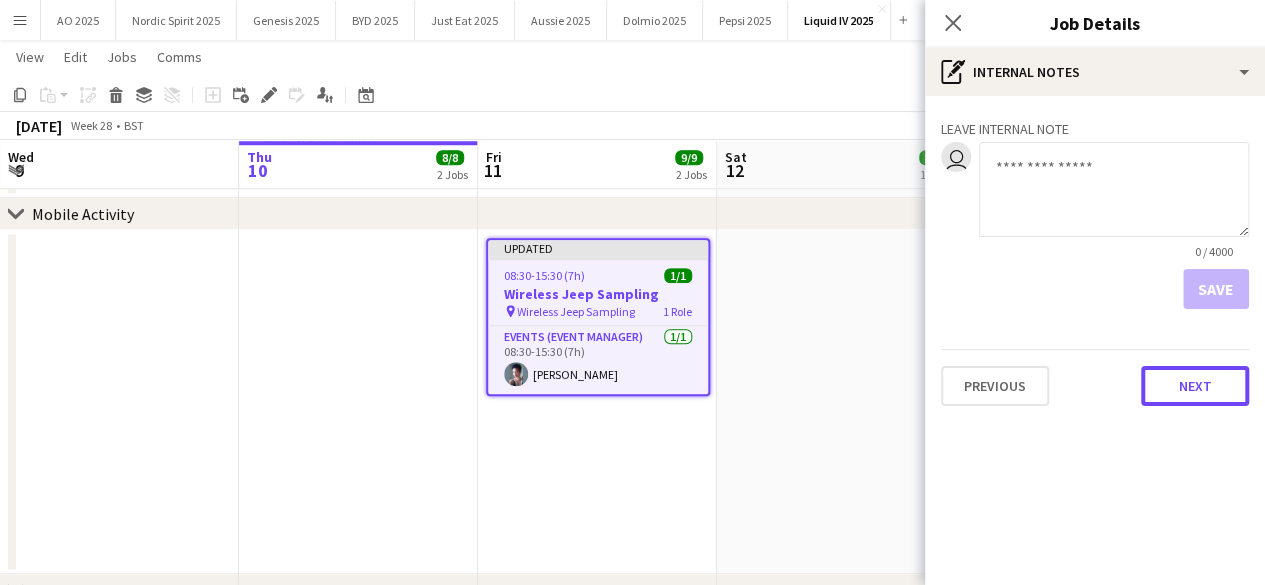 click on "Next" at bounding box center (1195, 386) 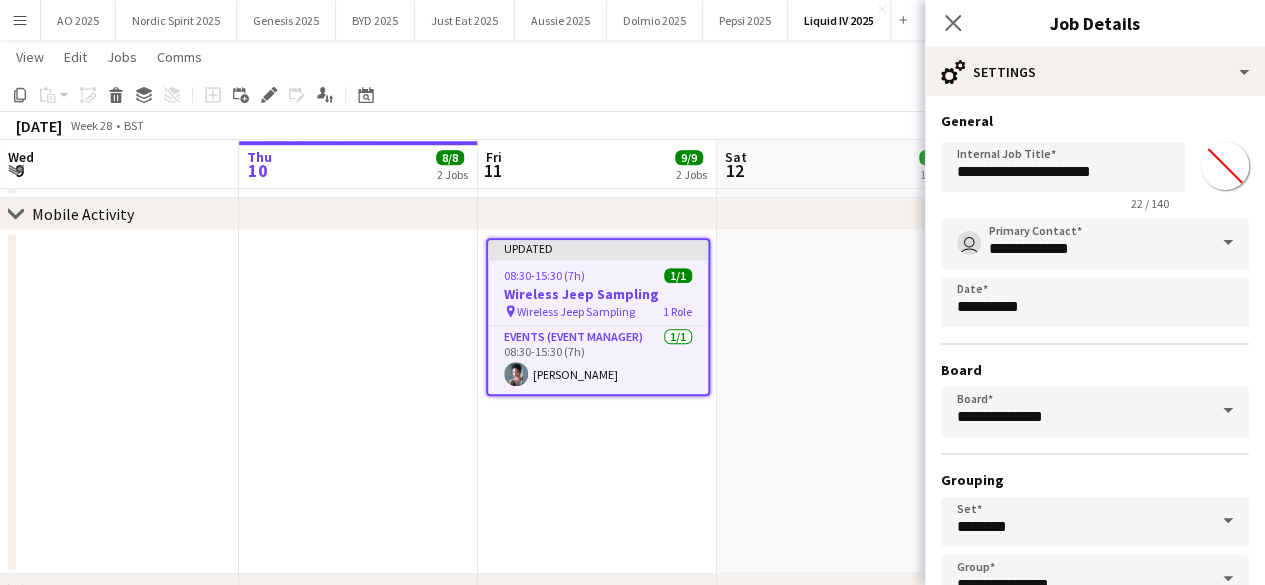 scroll, scrollTop: 132, scrollLeft: 0, axis: vertical 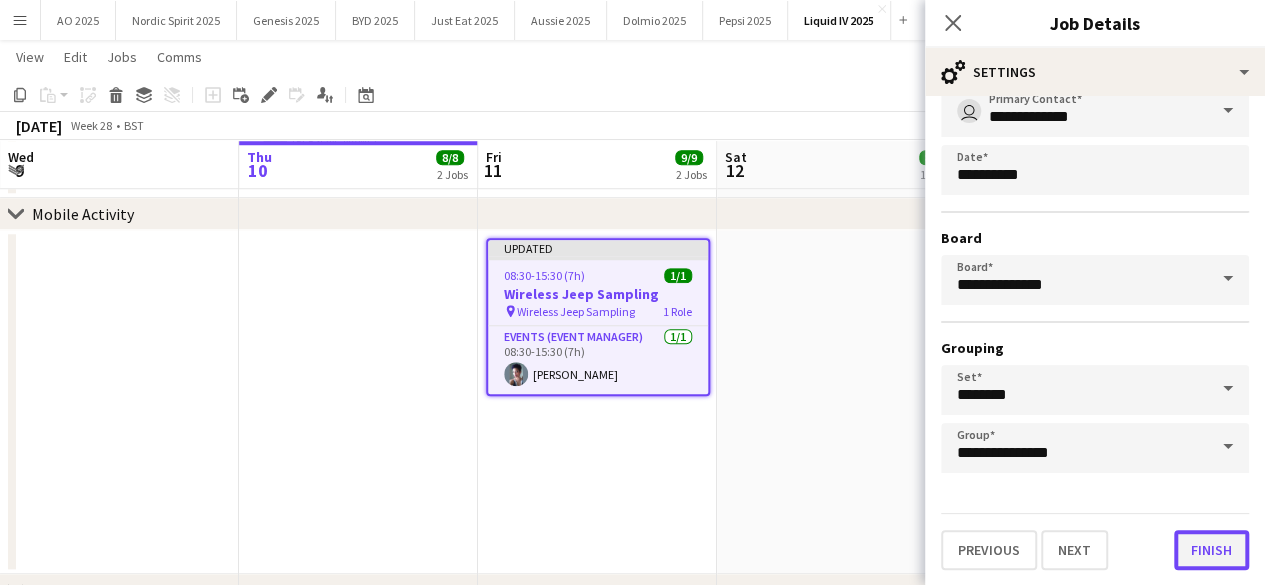 click on "Finish" at bounding box center (1211, 550) 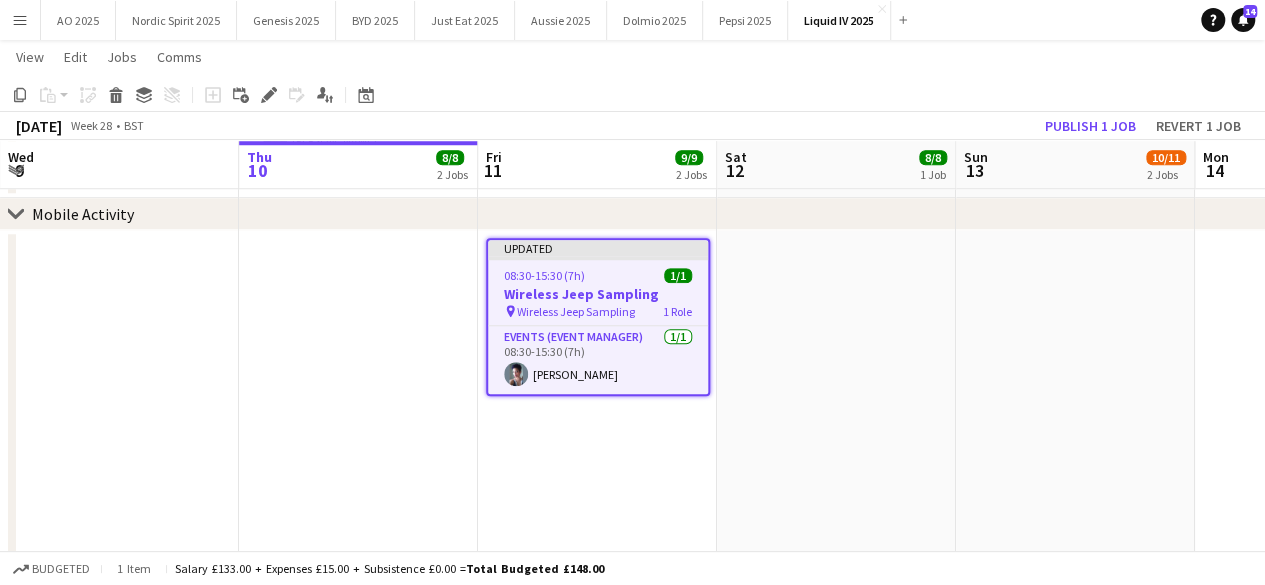 click at bounding box center (1075, 402) 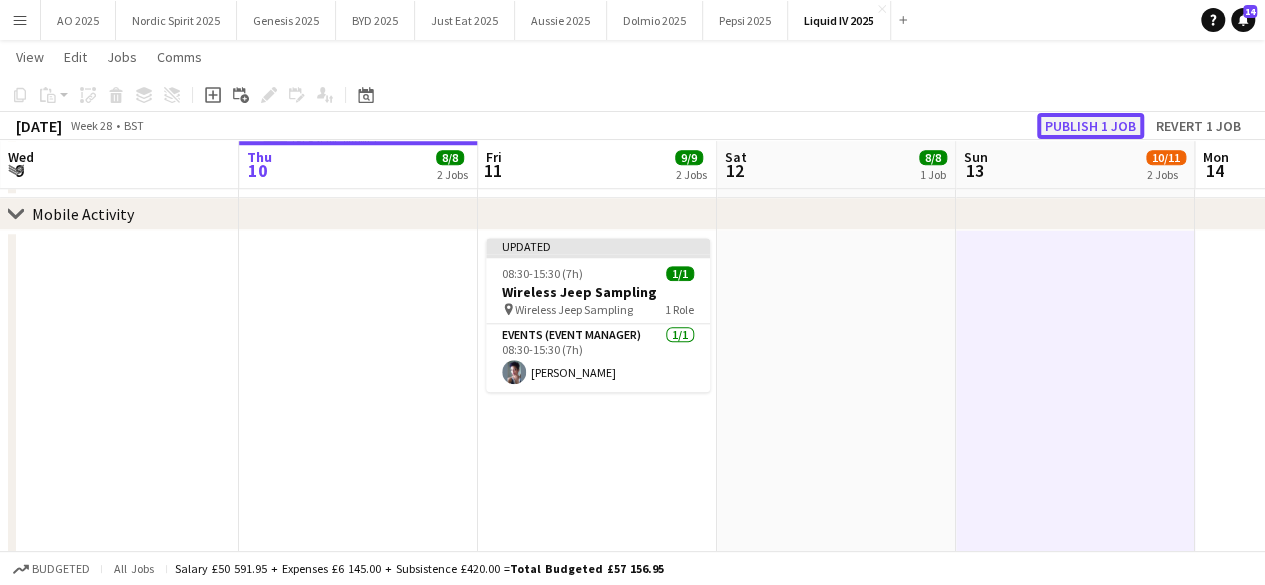 click on "Publish 1 job" 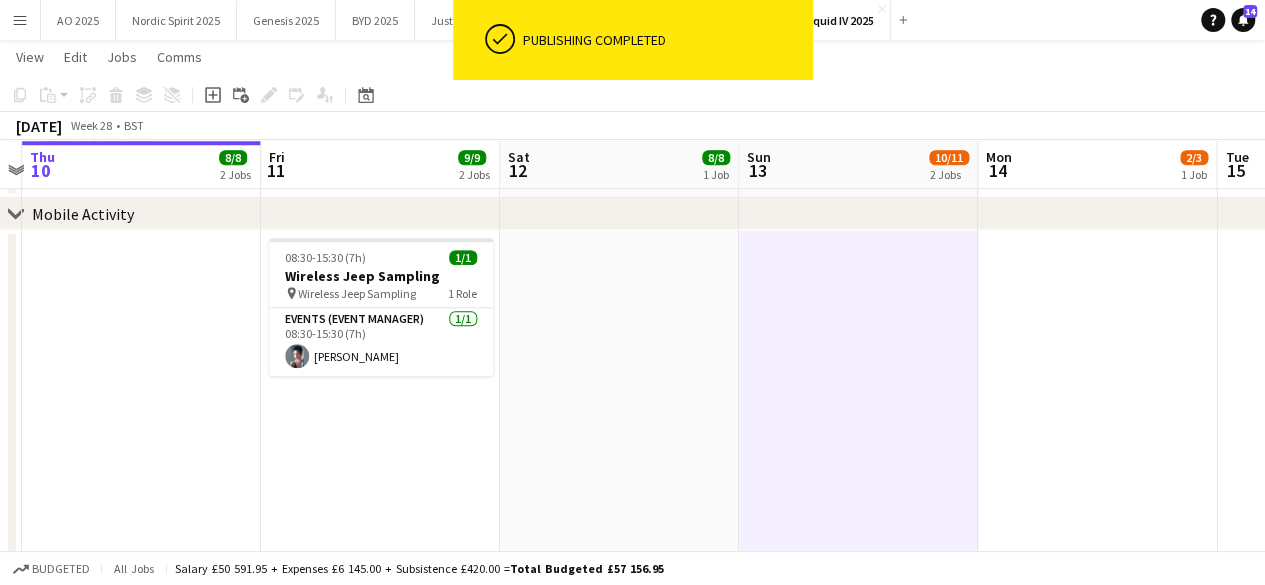 drag, startPoint x: 968, startPoint y: 277, endPoint x: 690, endPoint y: 337, distance: 284.40112 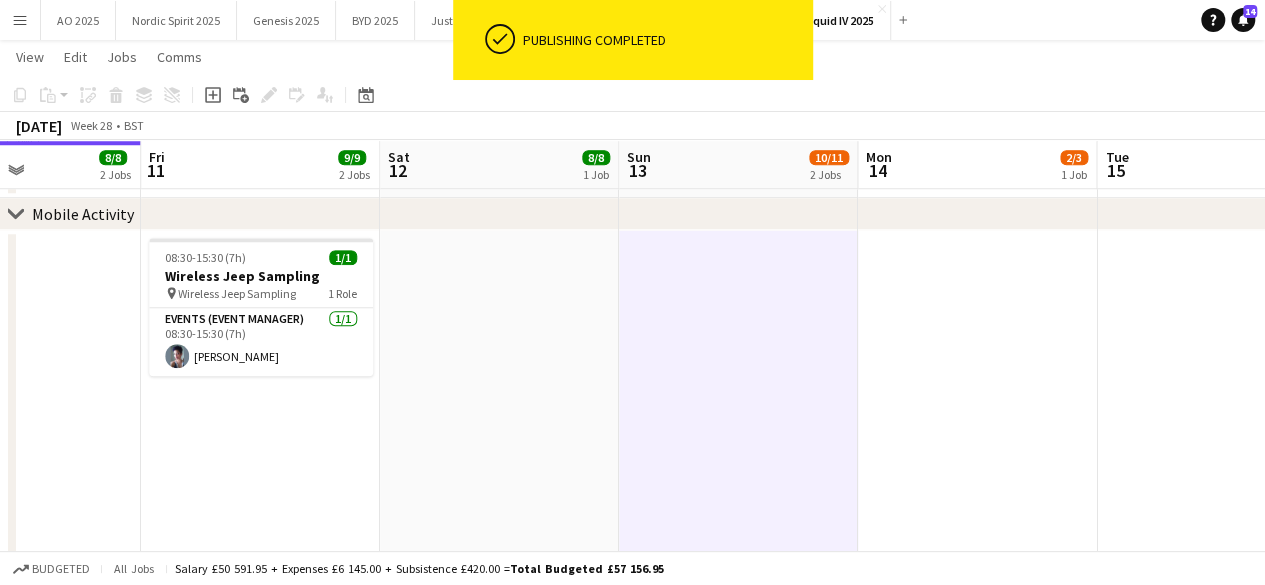 drag, startPoint x: 942, startPoint y: 311, endPoint x: 700, endPoint y: 334, distance: 243.09052 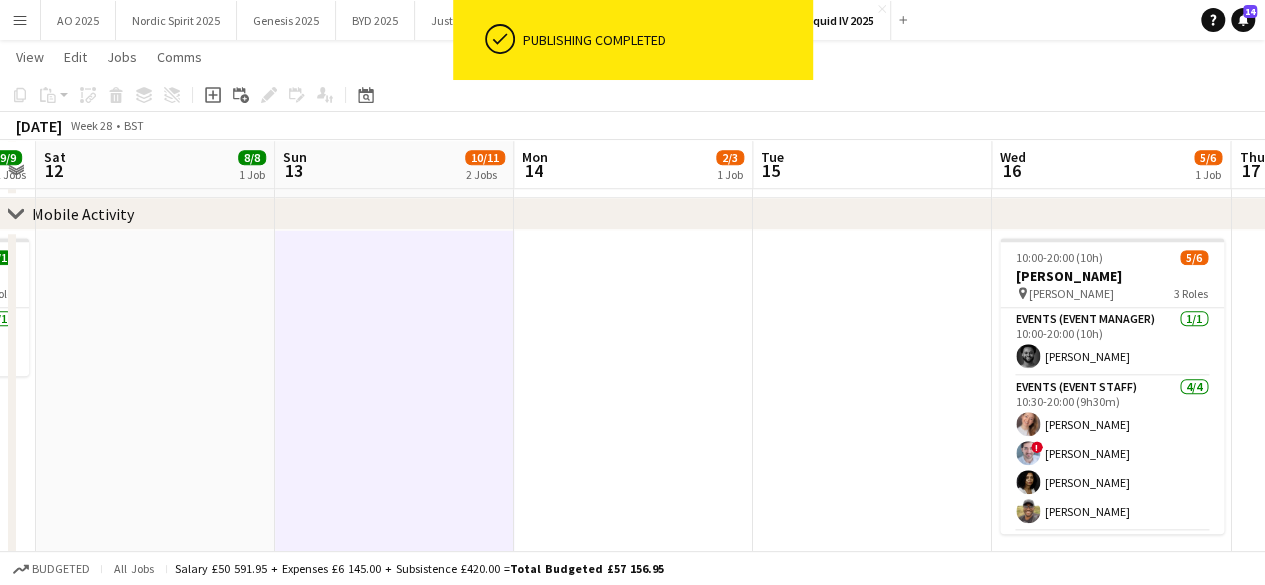 drag, startPoint x: 928, startPoint y: 323, endPoint x: 651, endPoint y: 361, distance: 279.59436 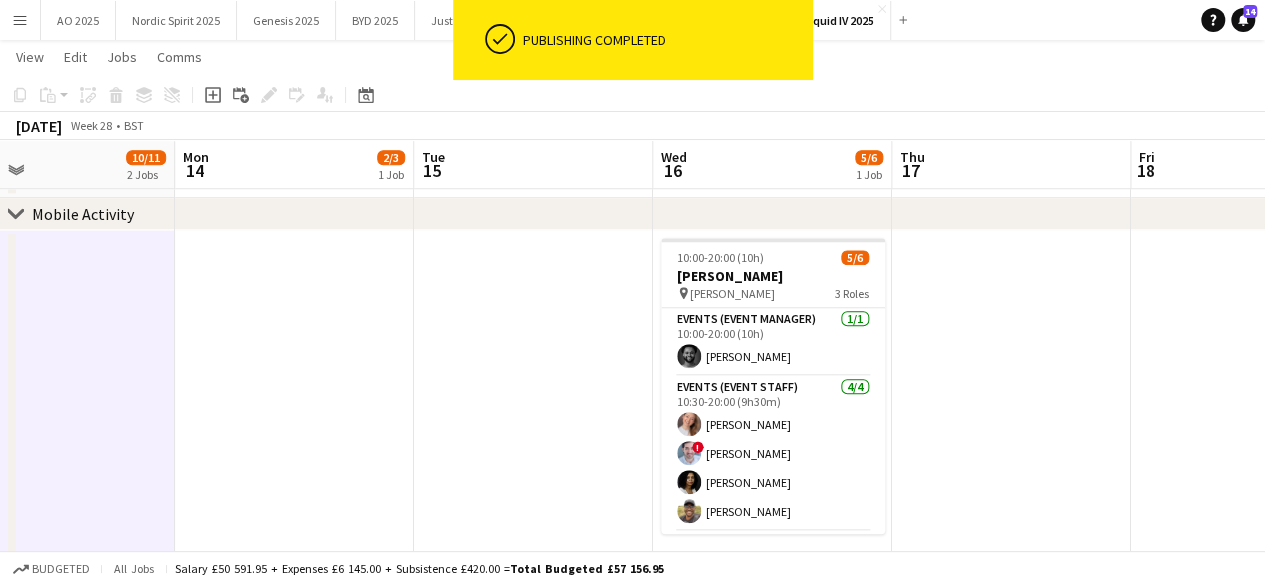 drag, startPoint x: 823, startPoint y: 346, endPoint x: 662, endPoint y: 371, distance: 162.92943 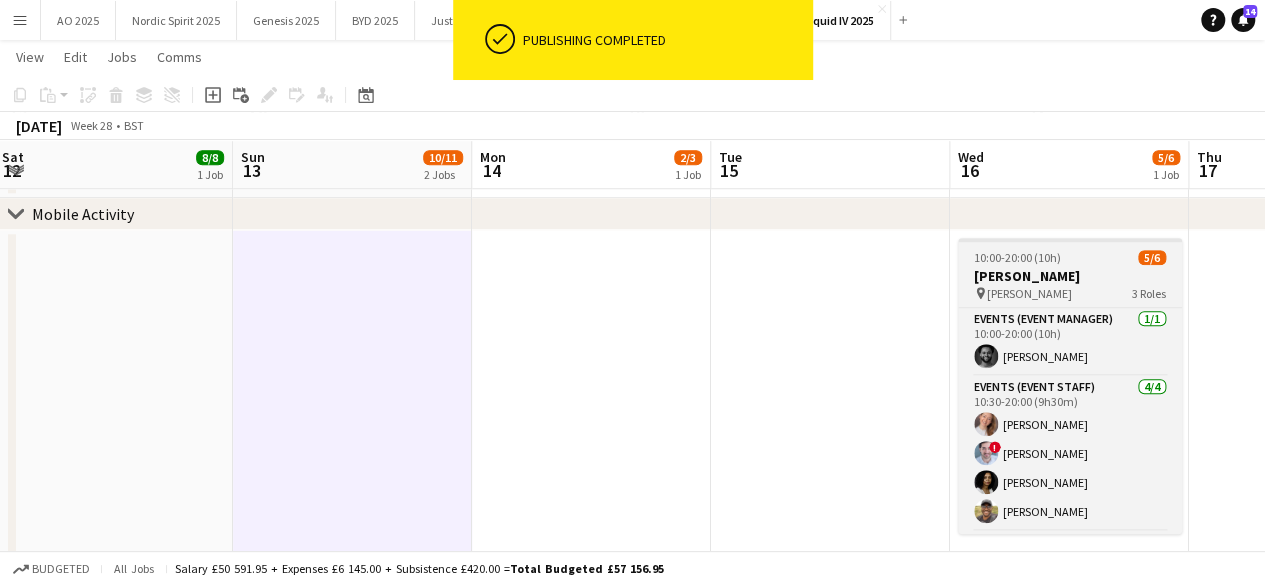 drag, startPoint x: 662, startPoint y: 371, endPoint x: 966, endPoint y: 290, distance: 314.6061 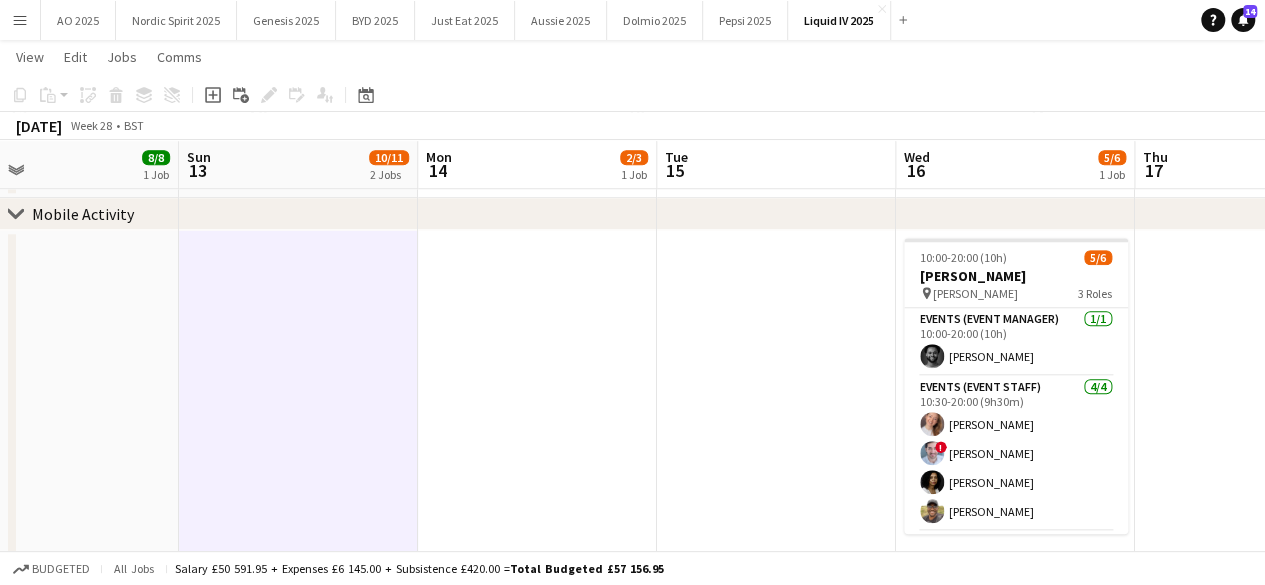 drag, startPoint x: 721, startPoint y: 308, endPoint x: 1035, endPoint y: 255, distance: 318.44153 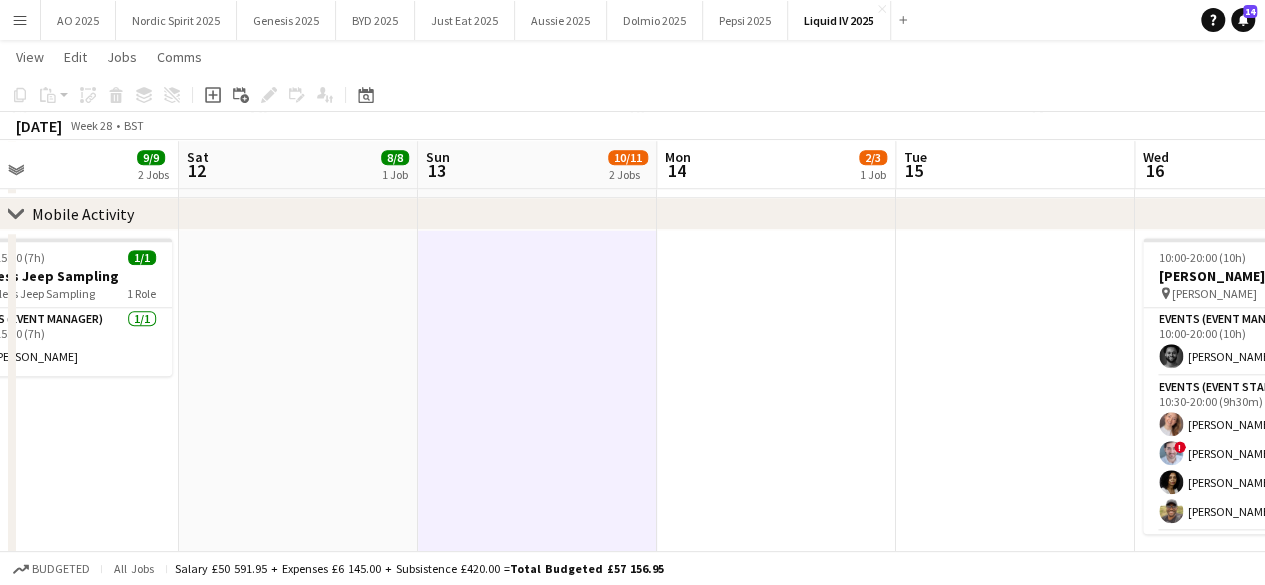 scroll, scrollTop: 0, scrollLeft: 414, axis: horizontal 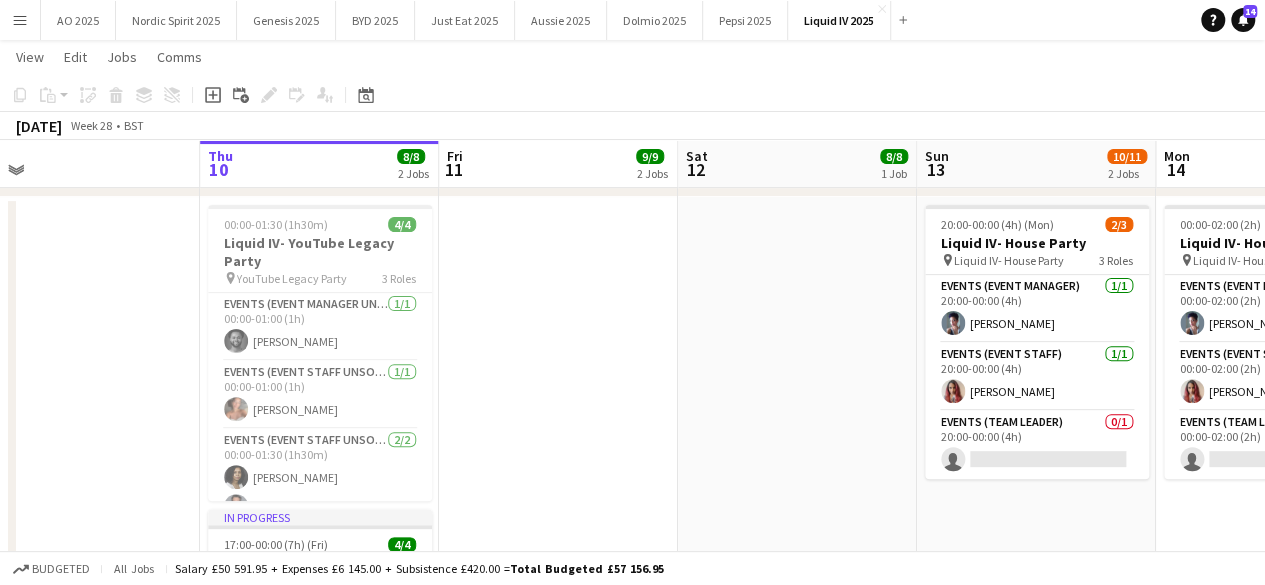 drag, startPoint x: 476, startPoint y: 362, endPoint x: 852, endPoint y: 278, distance: 385.26874 